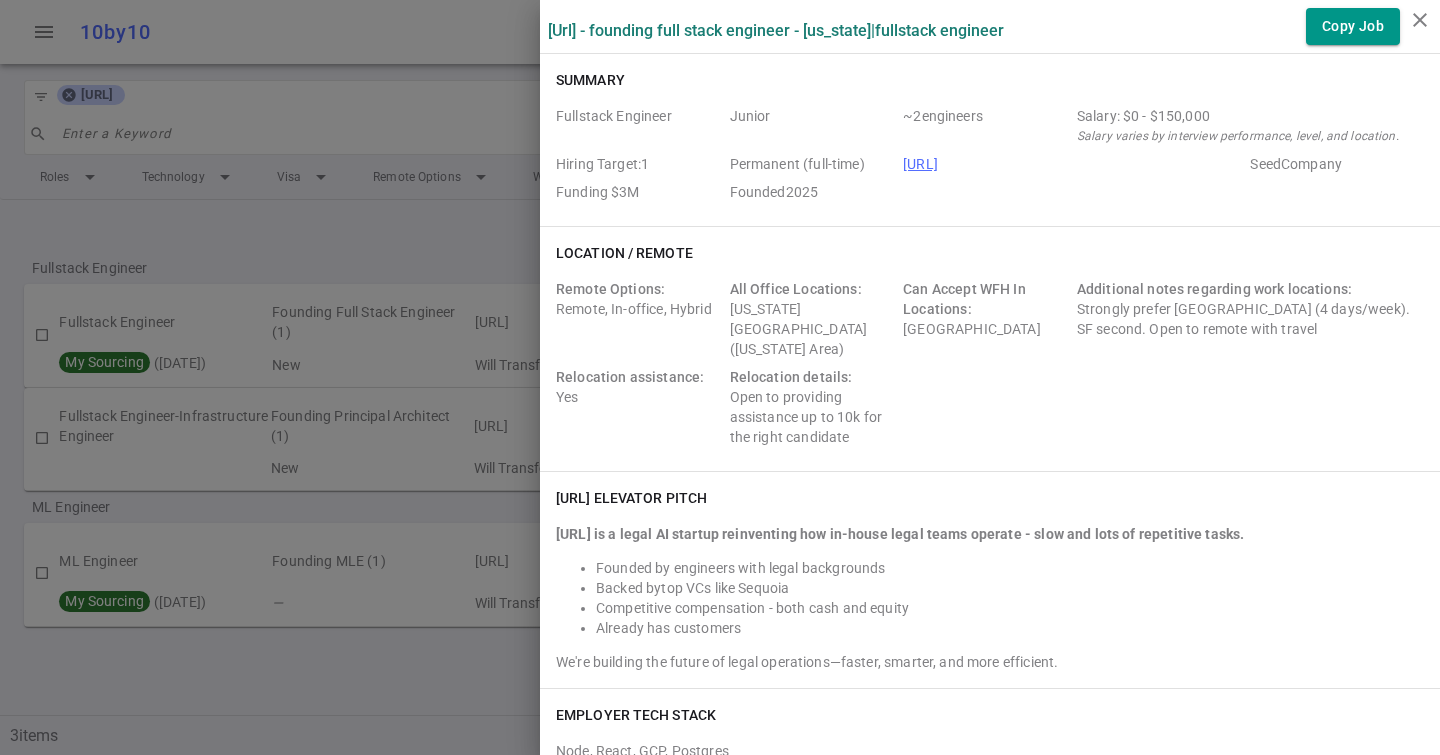scroll, scrollTop: 0, scrollLeft: 0, axis: both 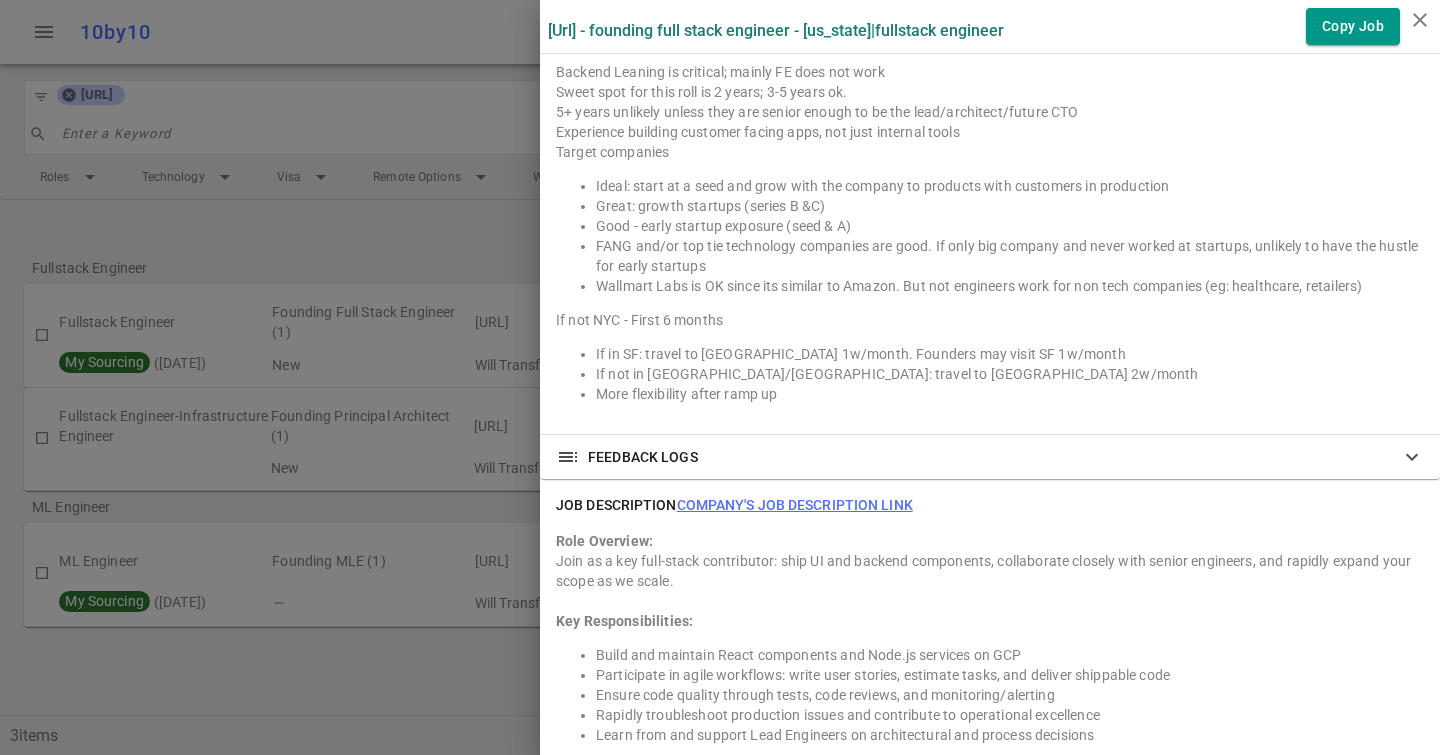 click on "Company's job description link" at bounding box center [795, 505] 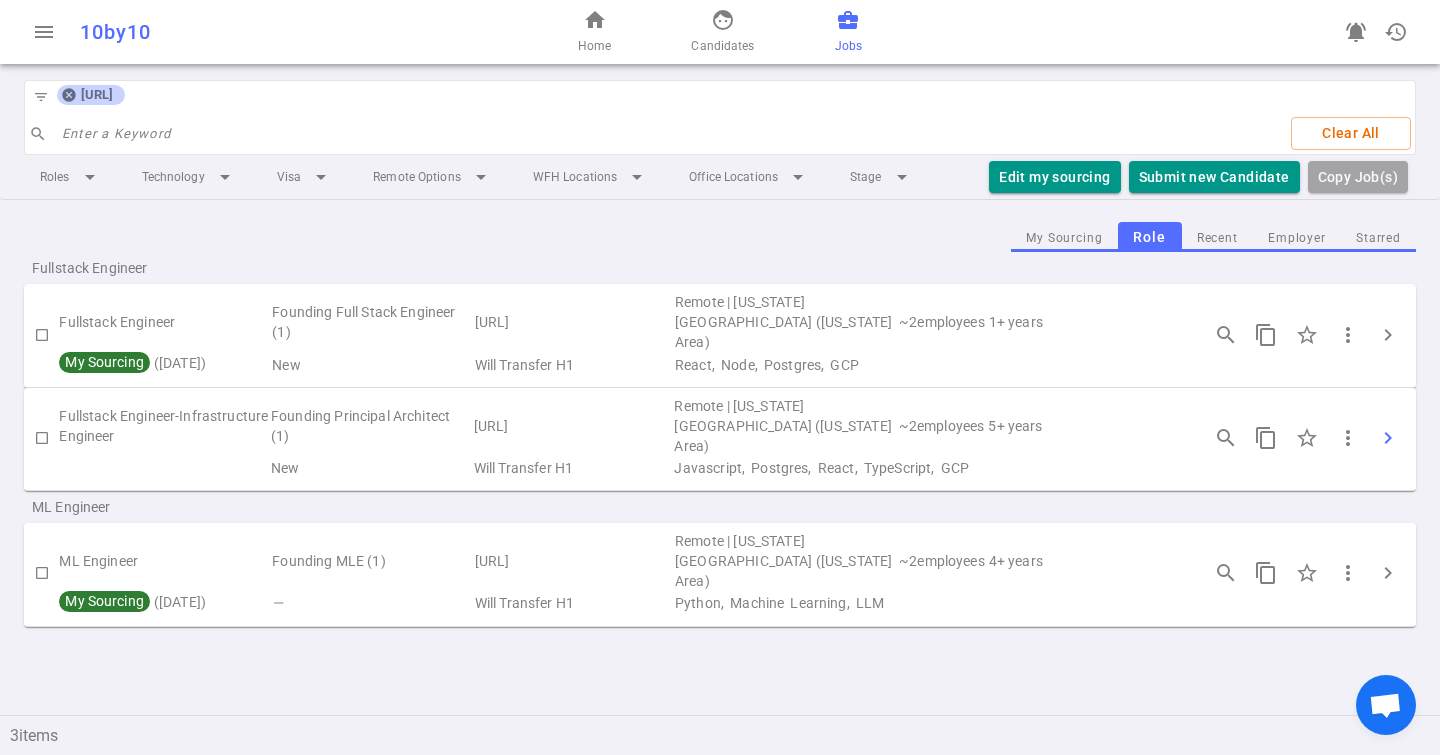 click on "chevron_right" at bounding box center [1388, 438] 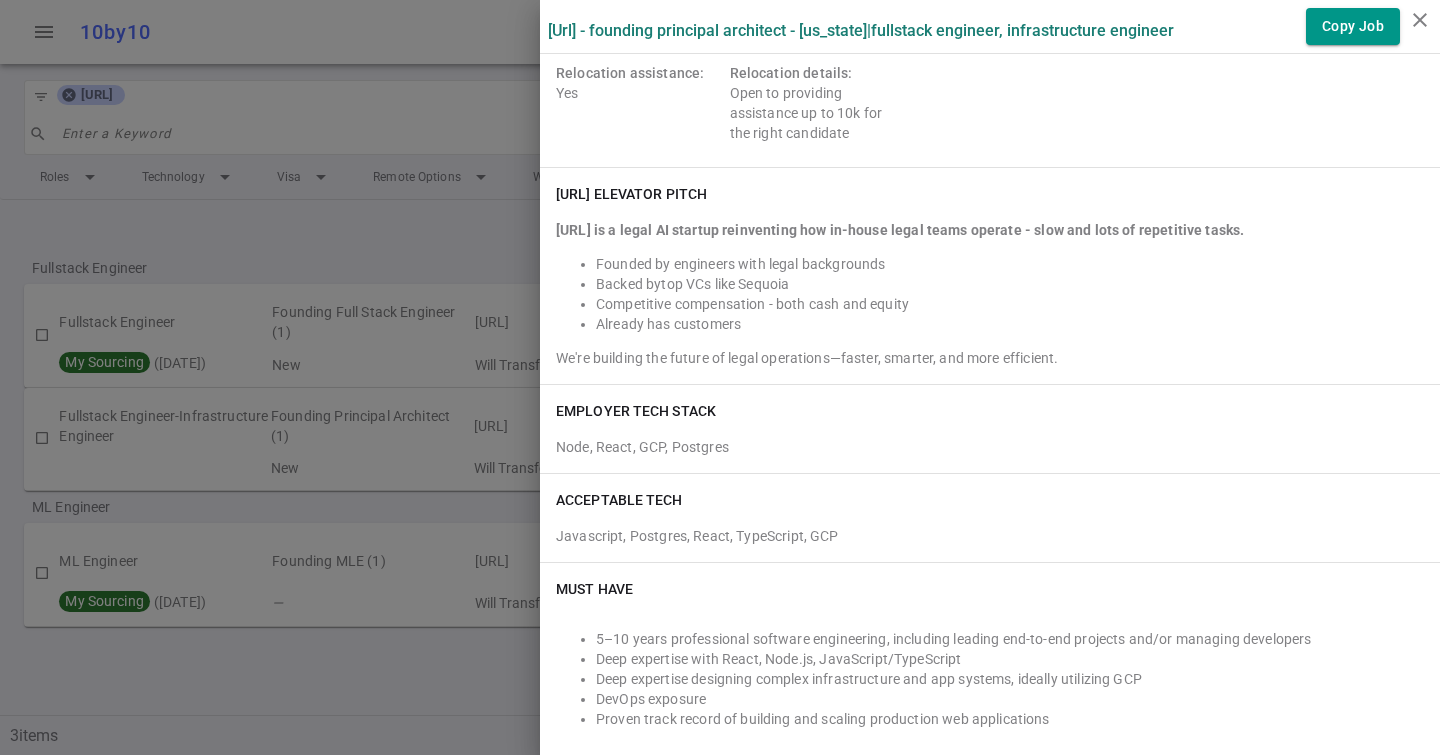 scroll, scrollTop: 443, scrollLeft: 0, axis: vertical 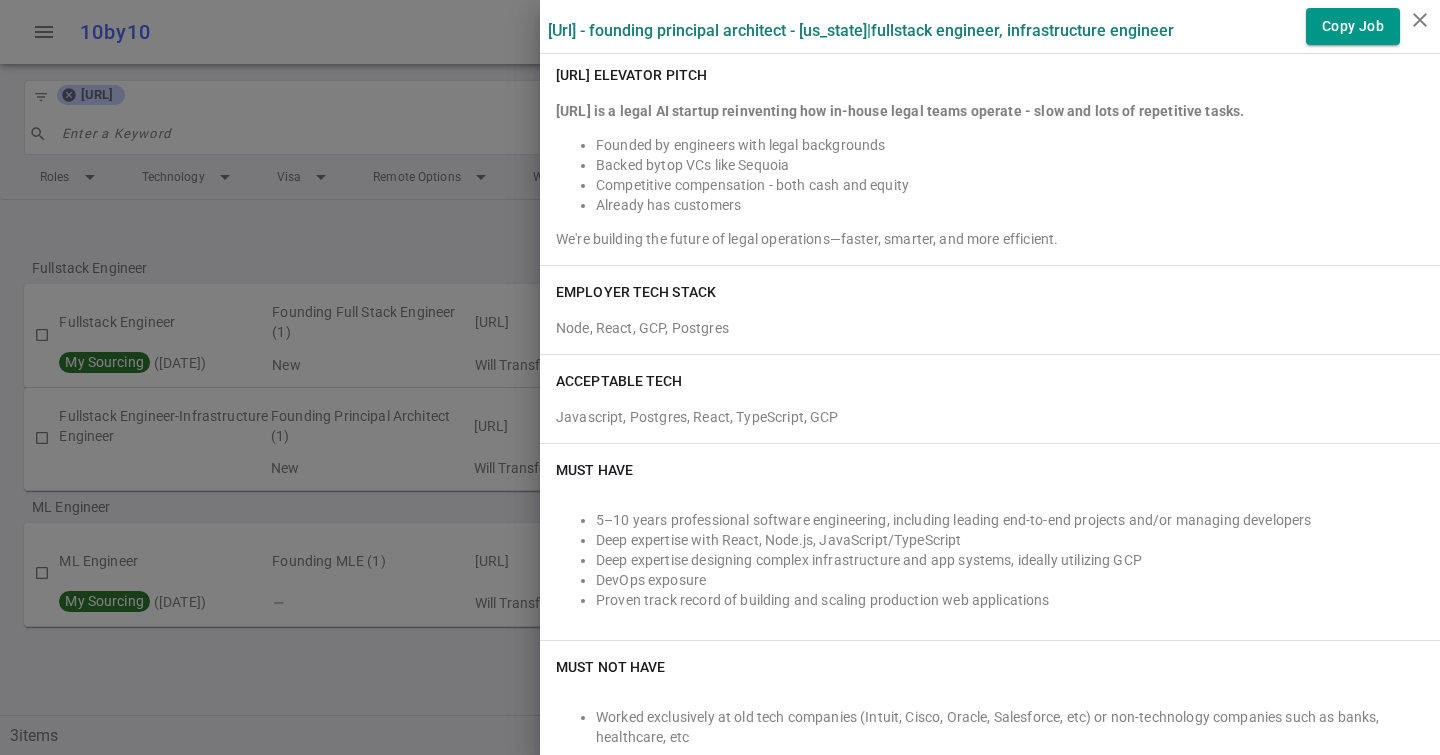 click at bounding box center [720, 377] 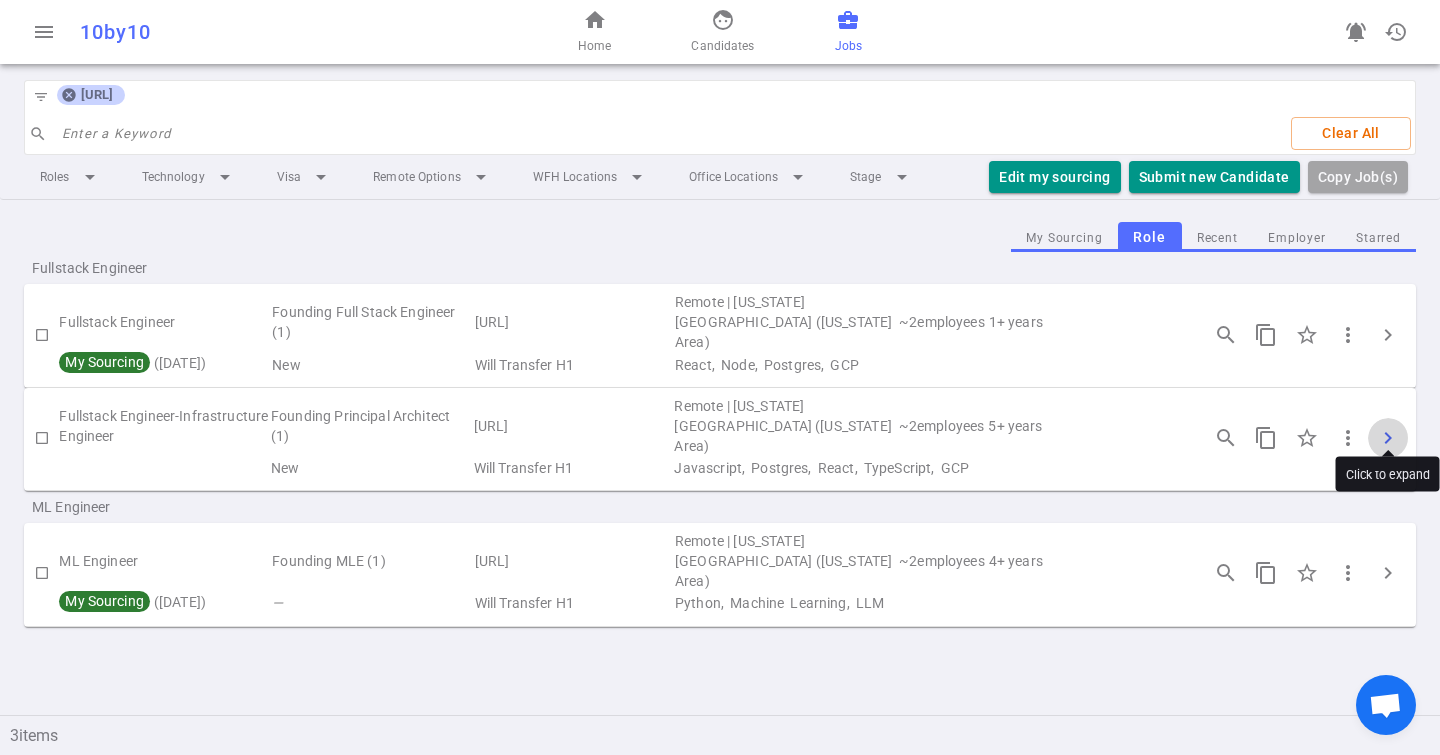 click on "chevron_right" at bounding box center (1388, 438) 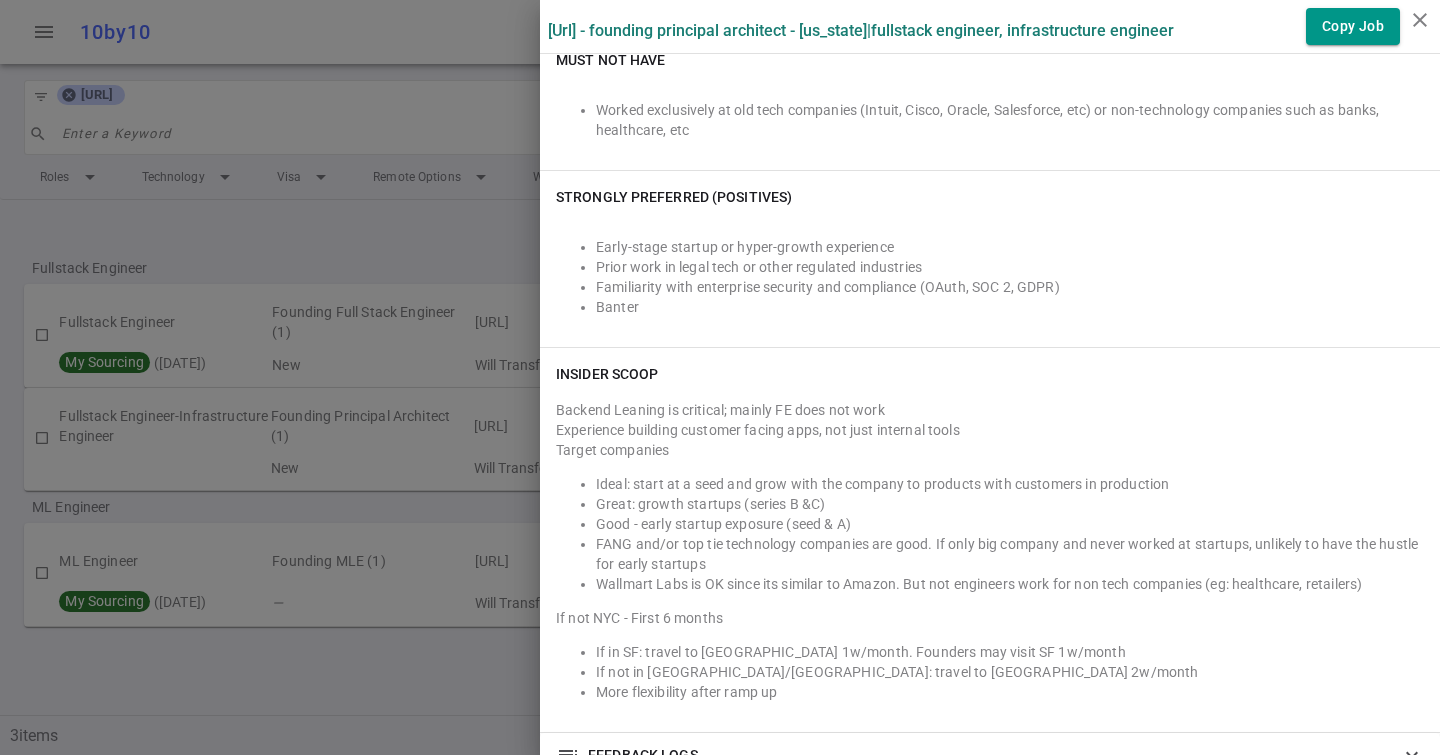 scroll, scrollTop: 1455, scrollLeft: 0, axis: vertical 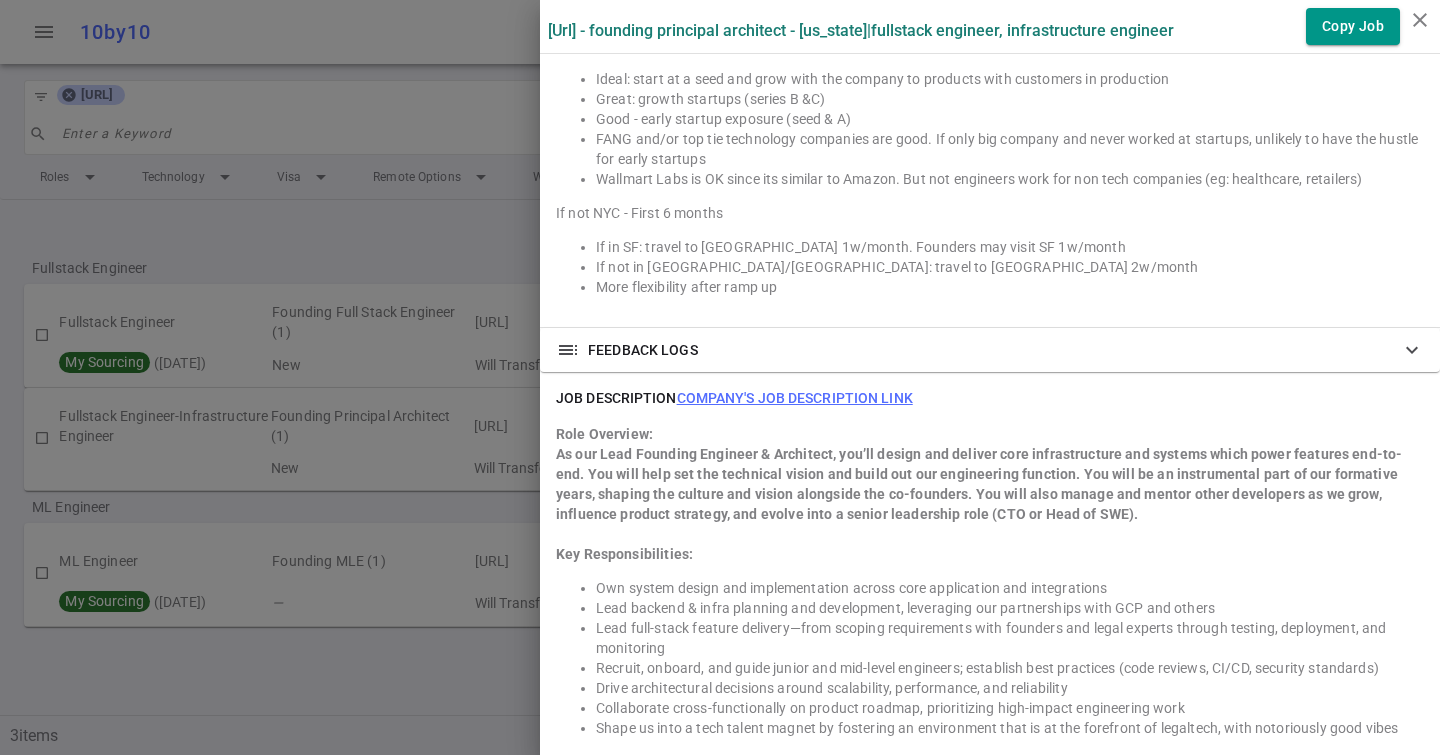 click on "Company's job description link" at bounding box center (795, 398) 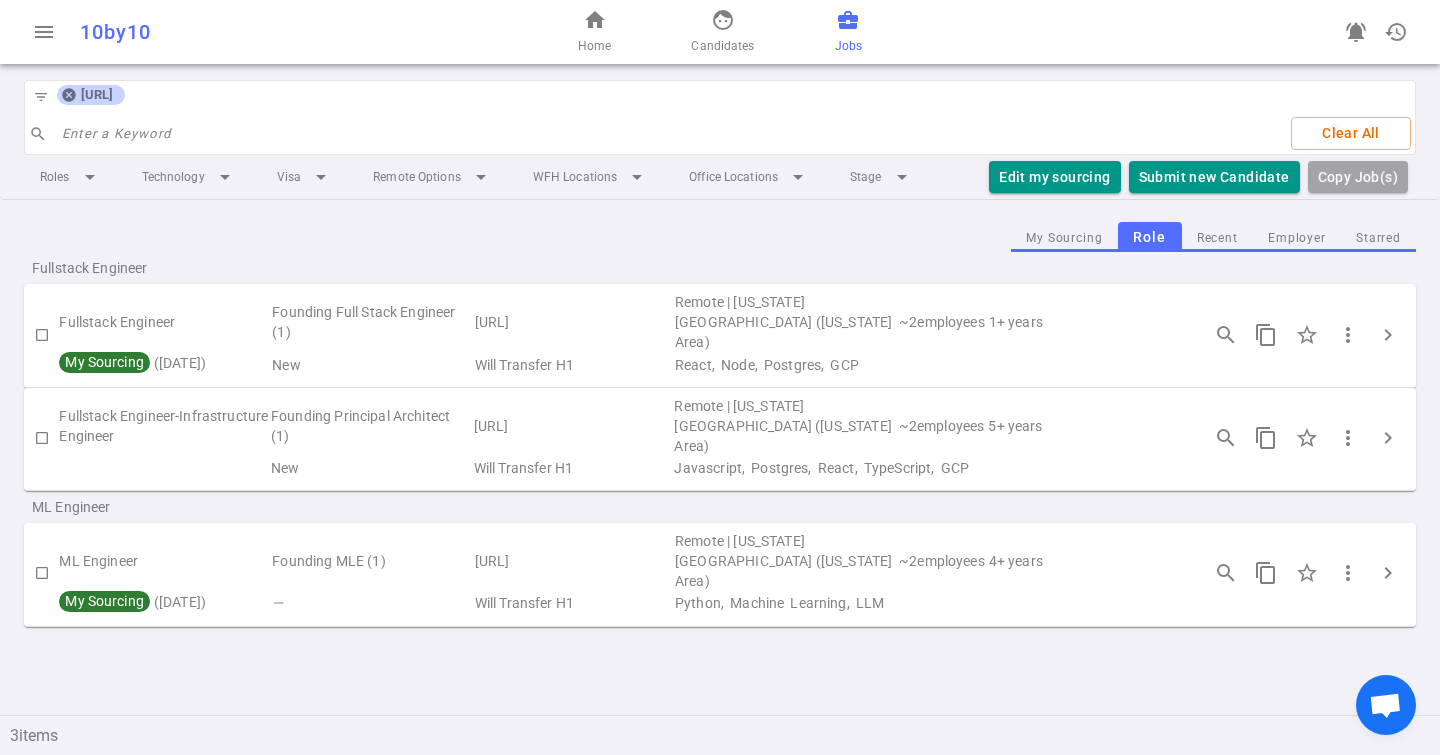 drag, startPoint x: 63, startPoint y: 96, endPoint x: 115, endPoint y: 105, distance: 52.773098 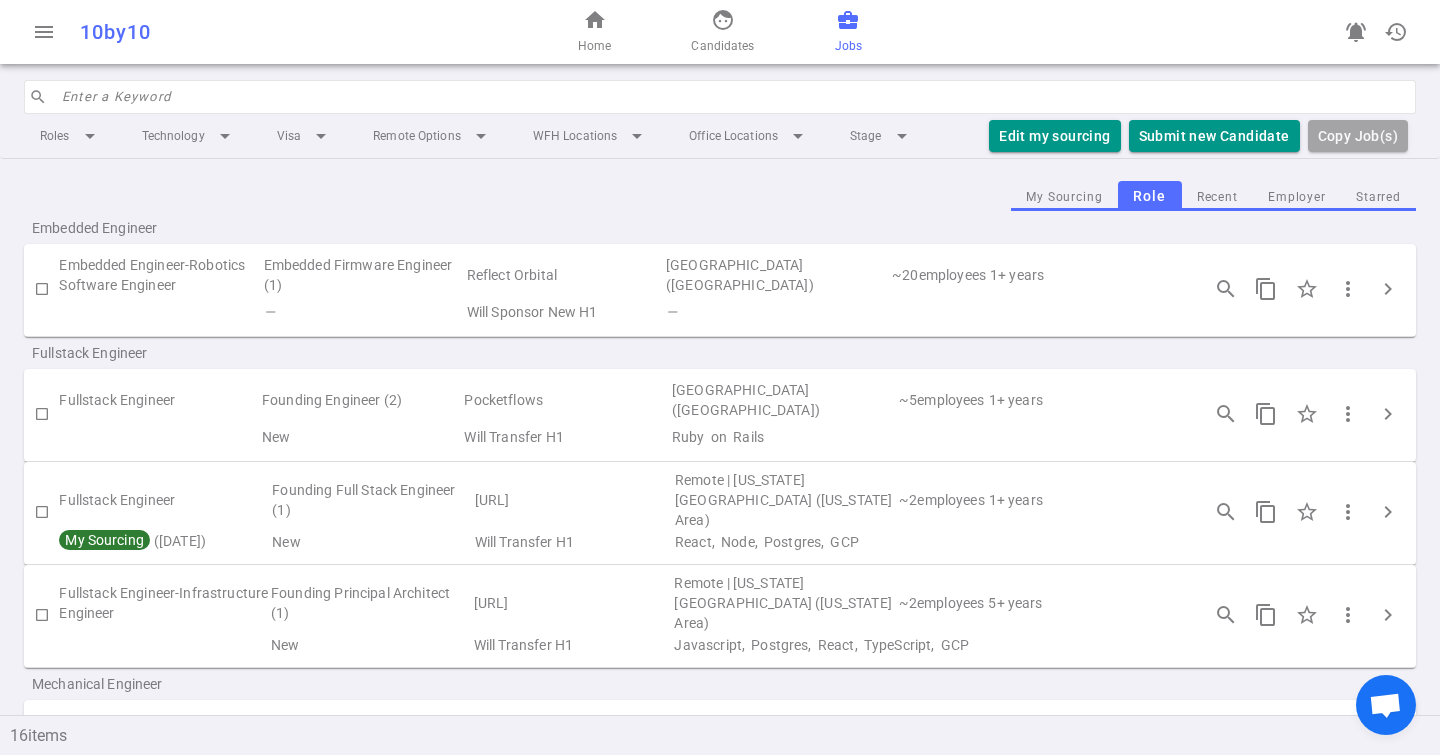 click at bounding box center (733, 97) 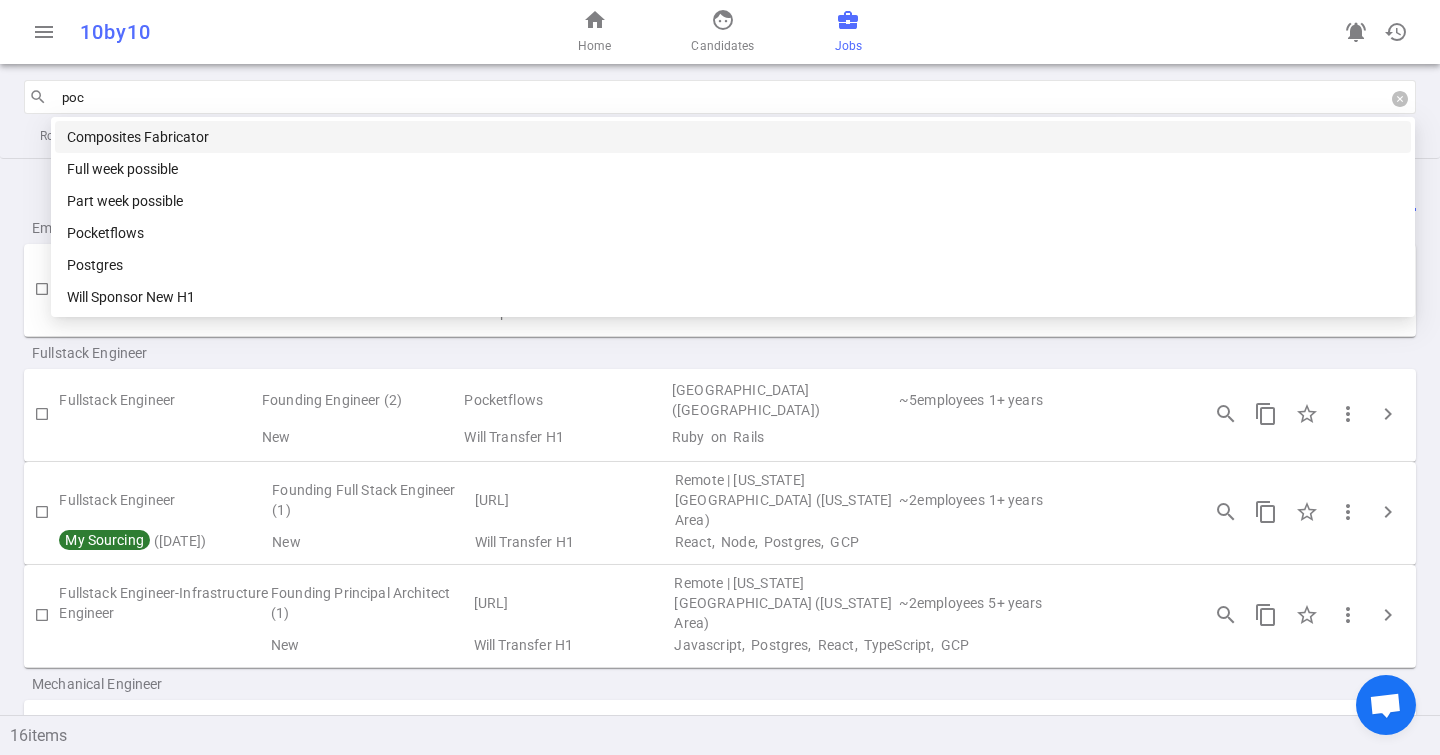 type on "pock" 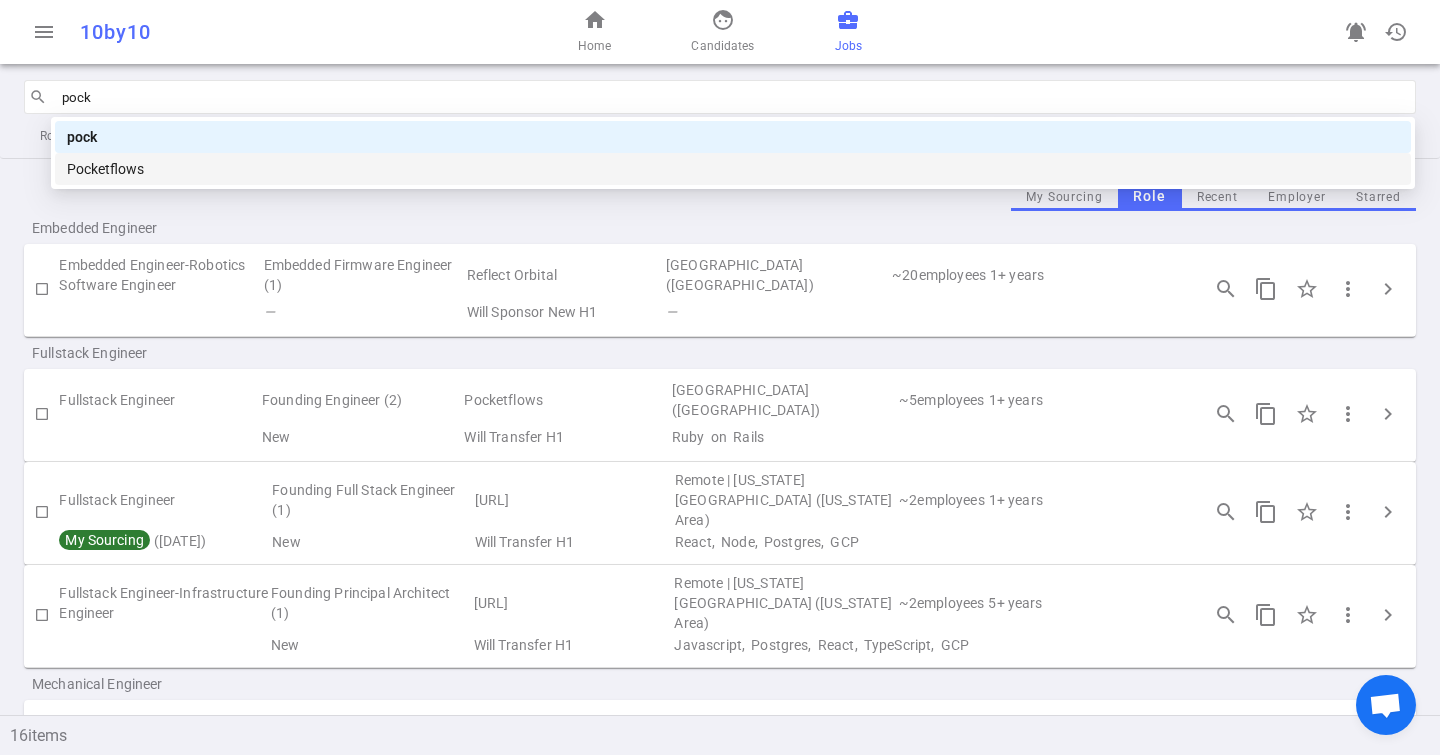 click on "Pocketflows" at bounding box center (733, 169) 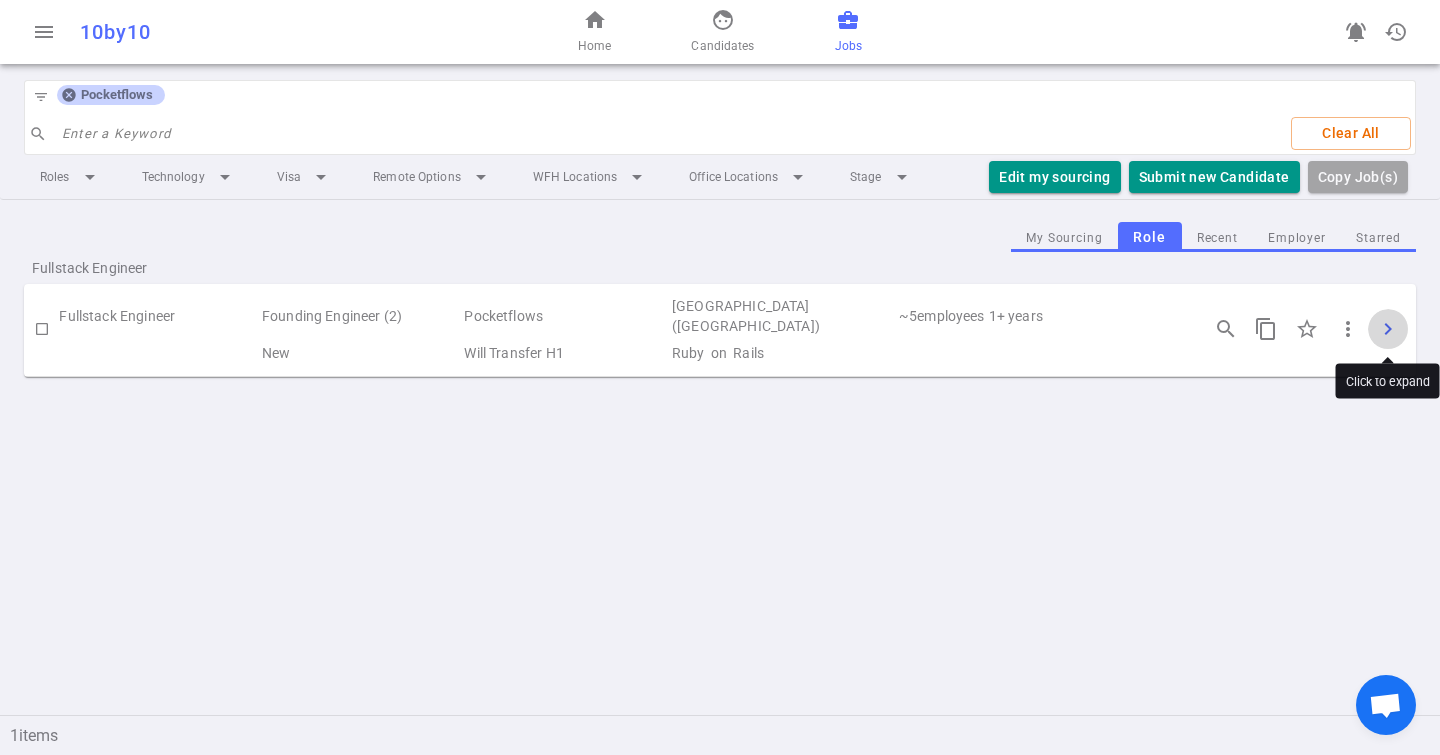 click on "chevron_right" at bounding box center [1388, 329] 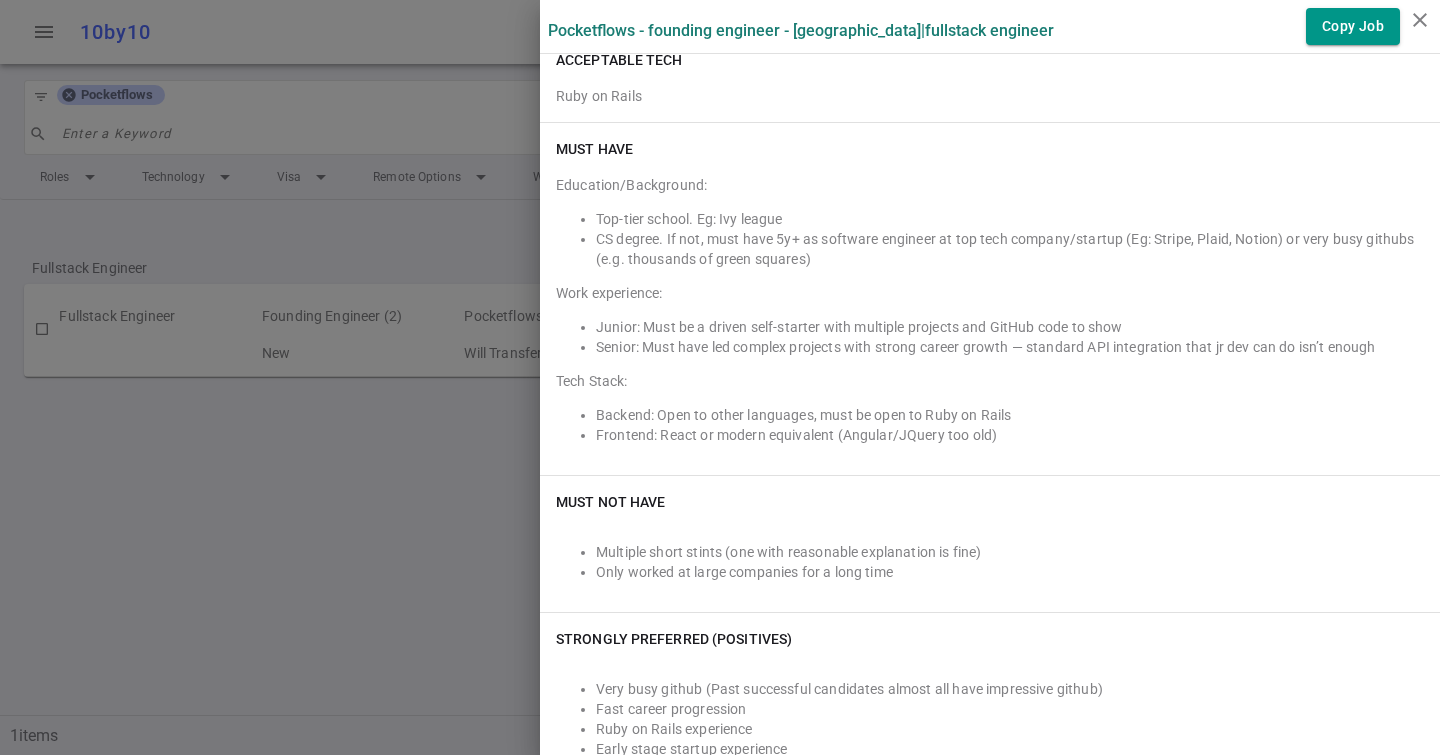 scroll, scrollTop: 701, scrollLeft: 0, axis: vertical 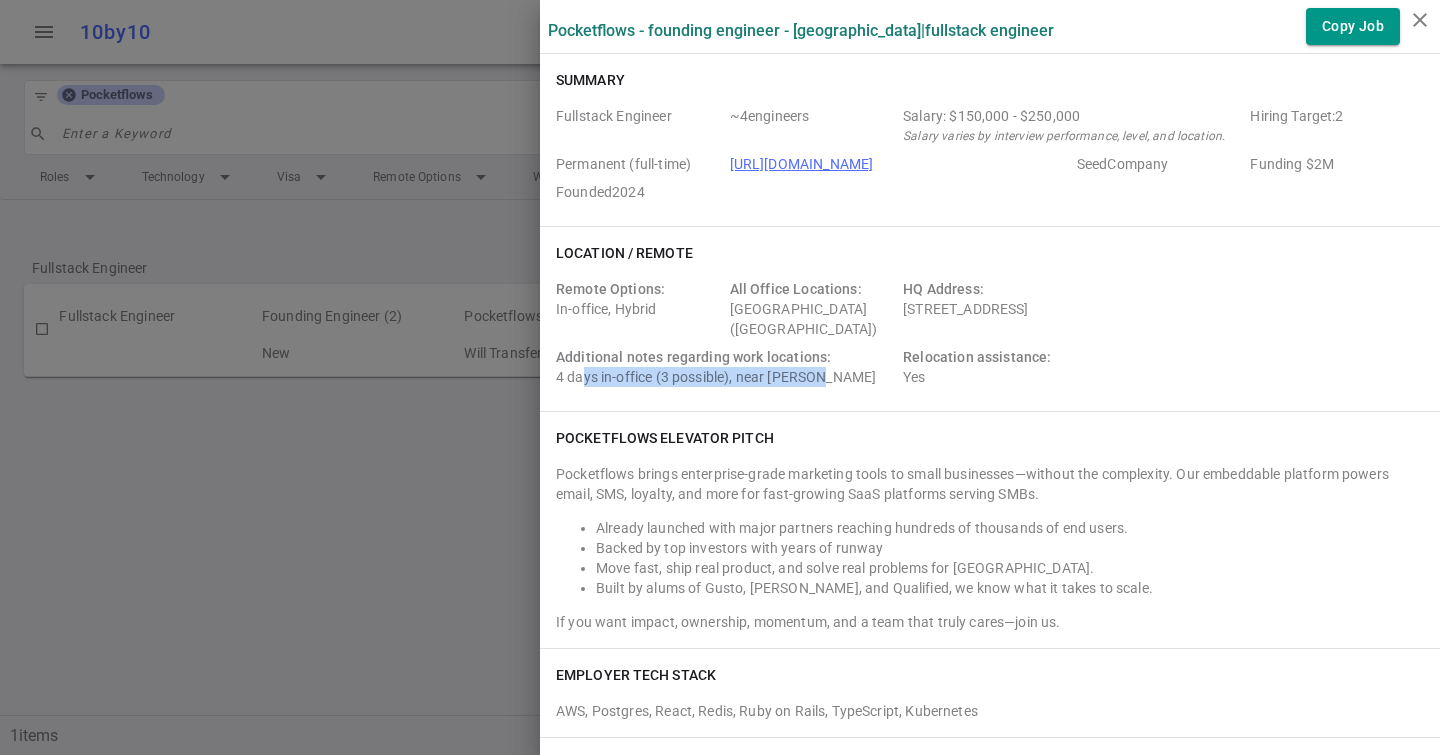 drag, startPoint x: 584, startPoint y: 376, endPoint x: 827, endPoint y: 376, distance: 243 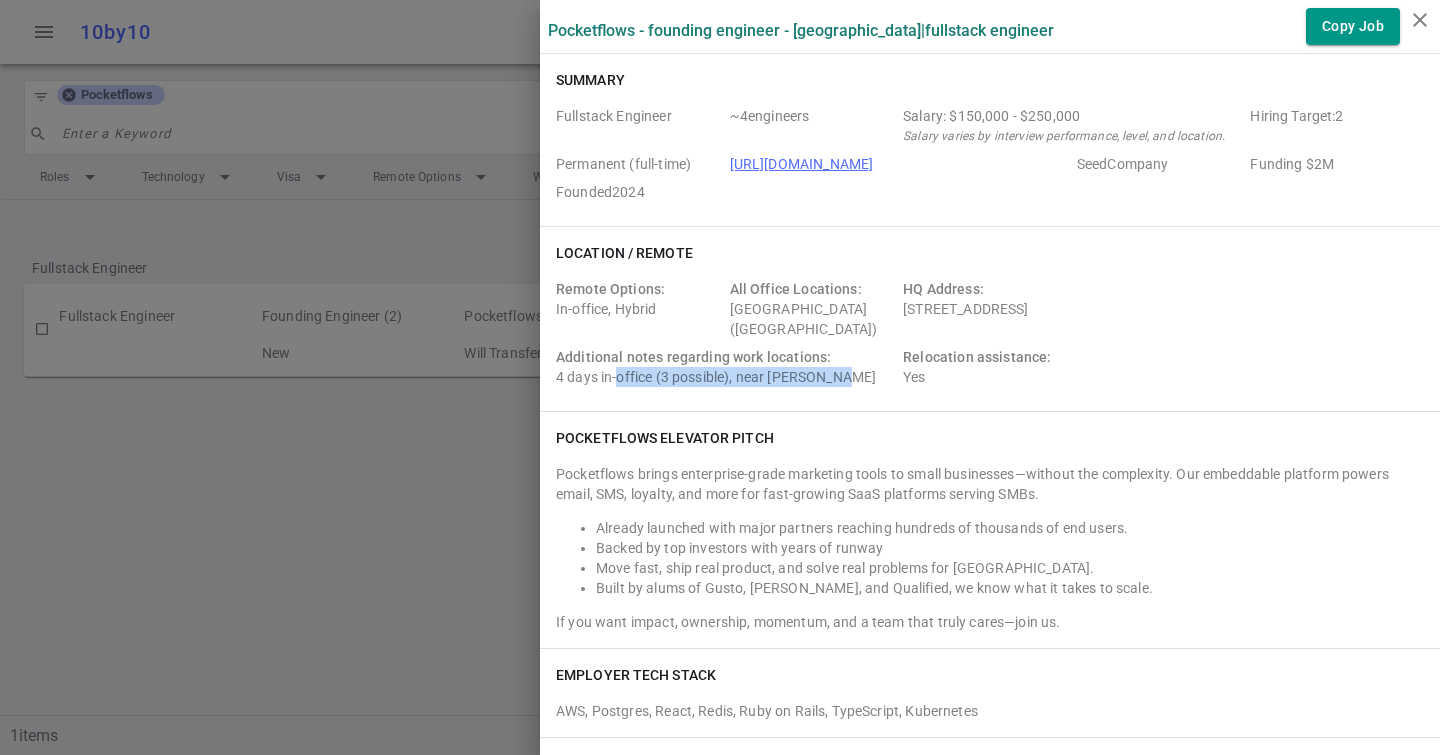 drag, startPoint x: 827, startPoint y: 376, endPoint x: 647, endPoint y: 376, distance: 180 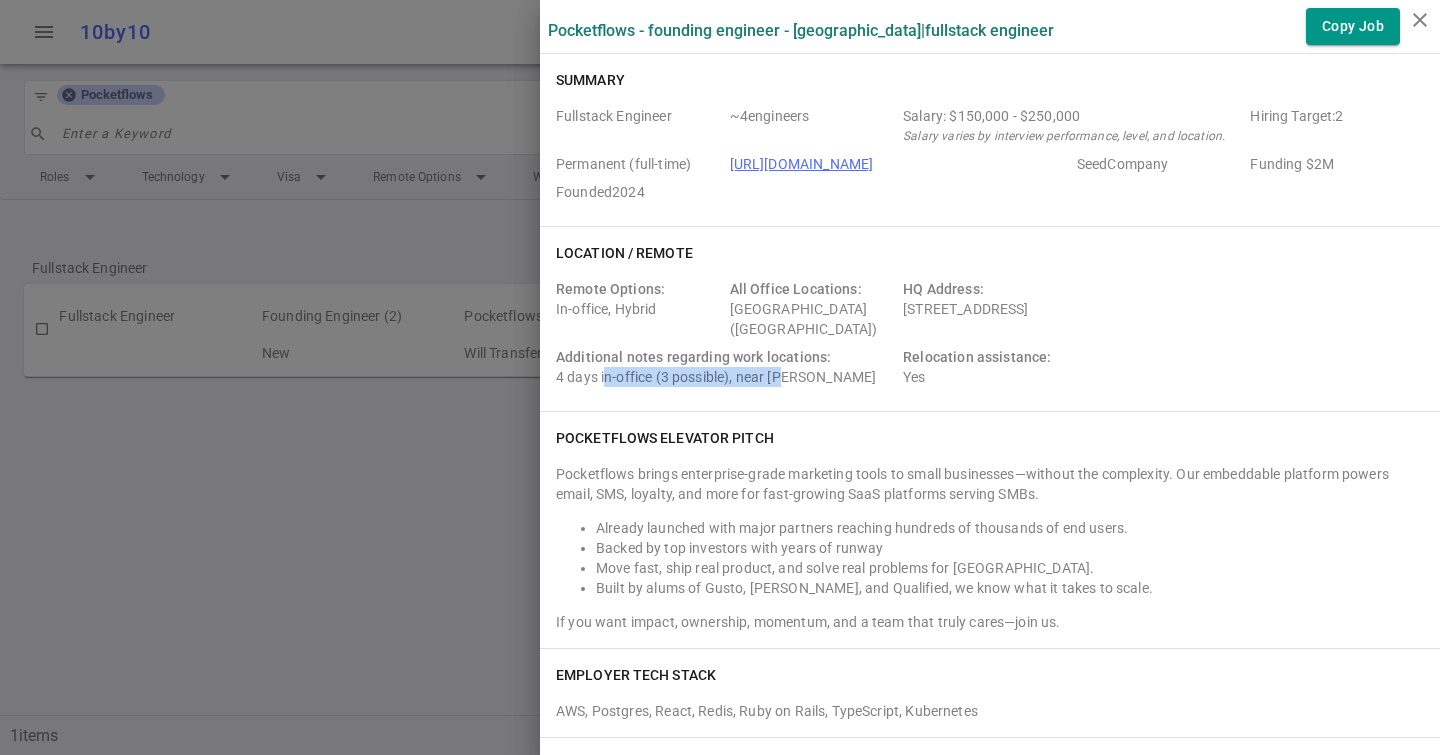drag, startPoint x: 790, startPoint y: 379, endPoint x: 608, endPoint y: 378, distance: 182.00275 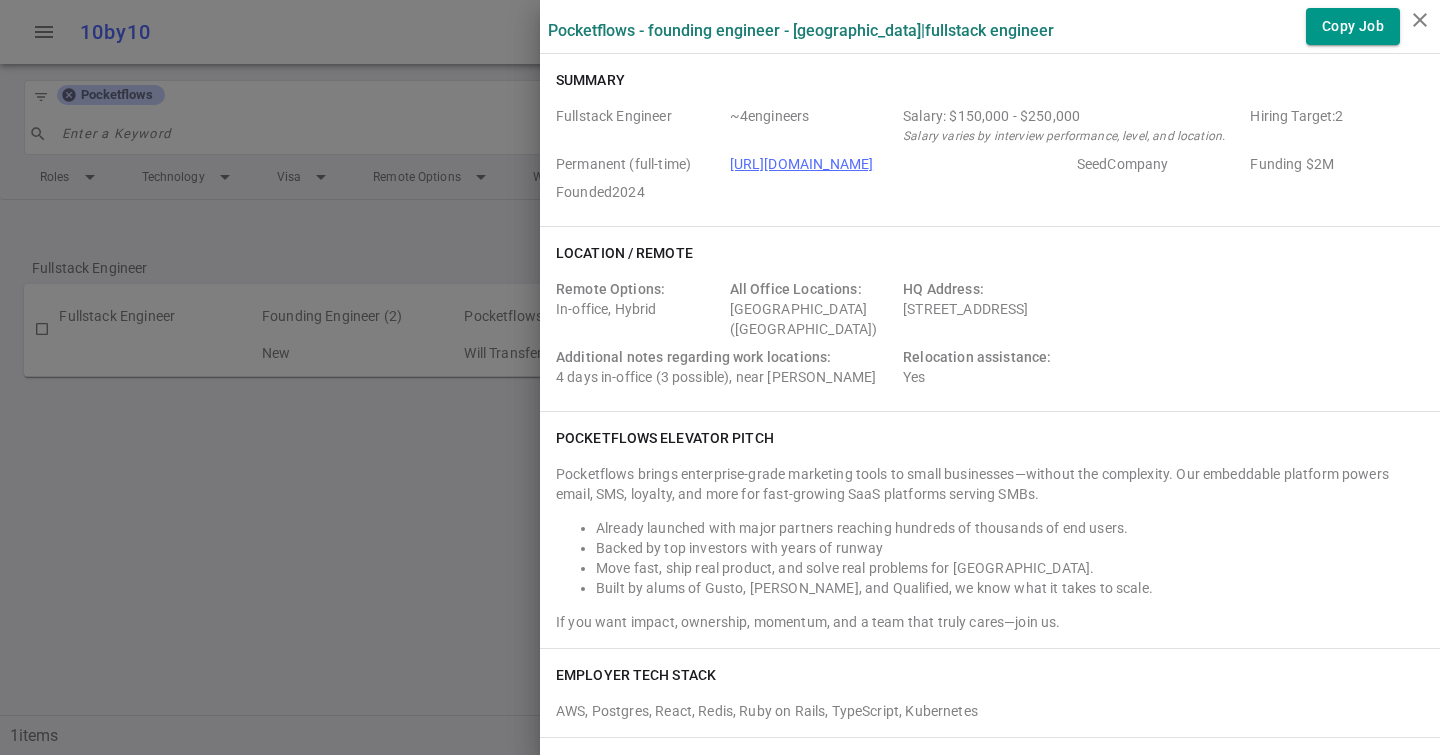 drag, startPoint x: 771, startPoint y: 371, endPoint x: 890, endPoint y: 368, distance: 119.03781 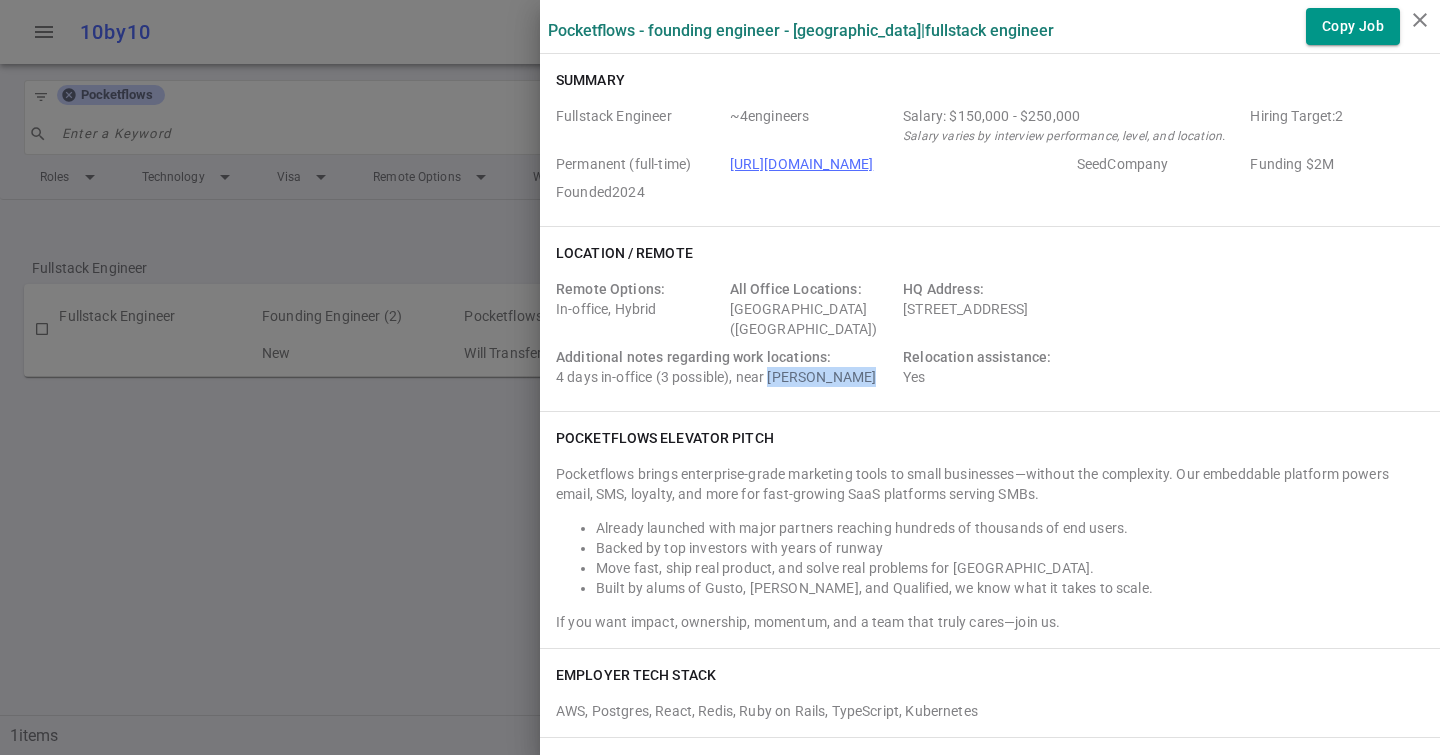 drag, startPoint x: 897, startPoint y: 374, endPoint x: 797, endPoint y: 373, distance: 100.005 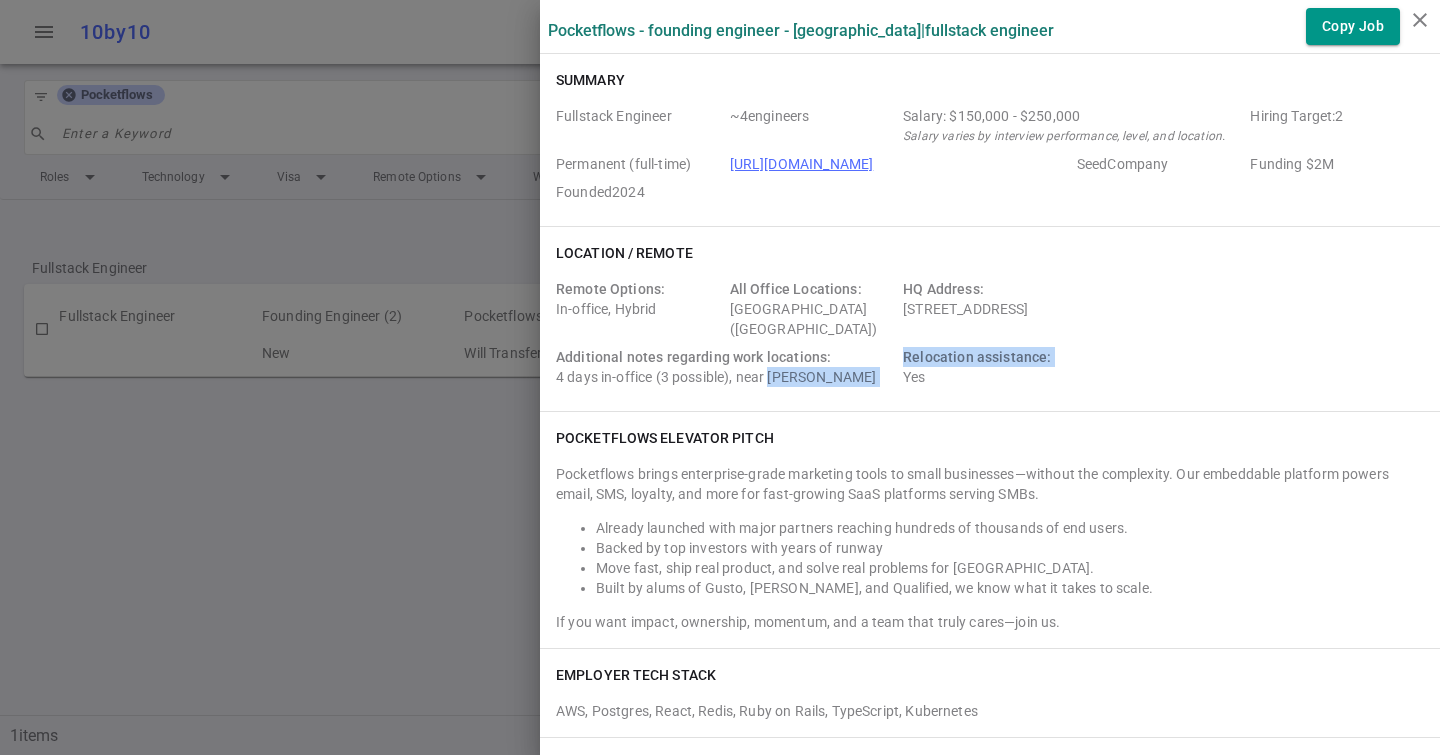 drag, startPoint x: 769, startPoint y: 377, endPoint x: 902, endPoint y: 377, distance: 133 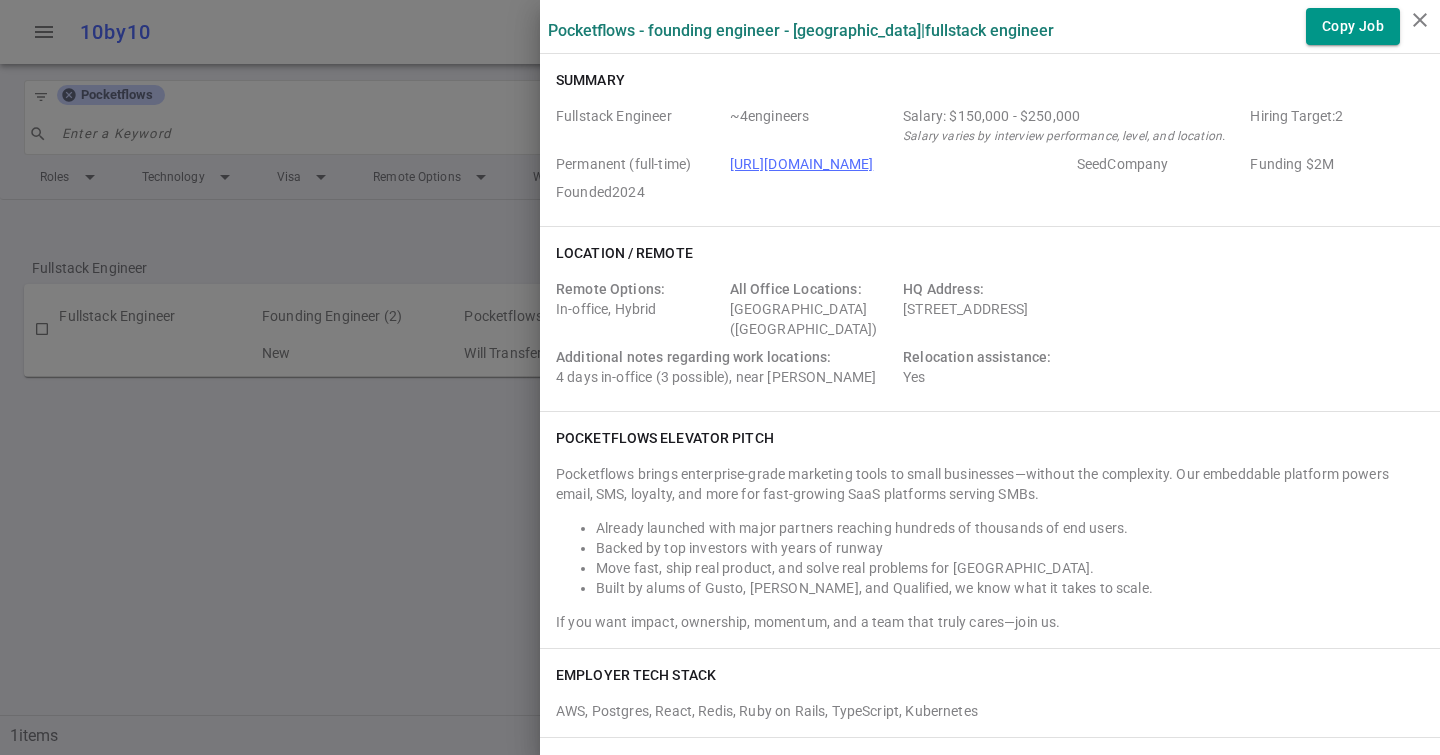 click on "Additional notes regarding work locations: 4 days in-office (3 possible), near [PERSON_NAME]" at bounding box center (725, 367) 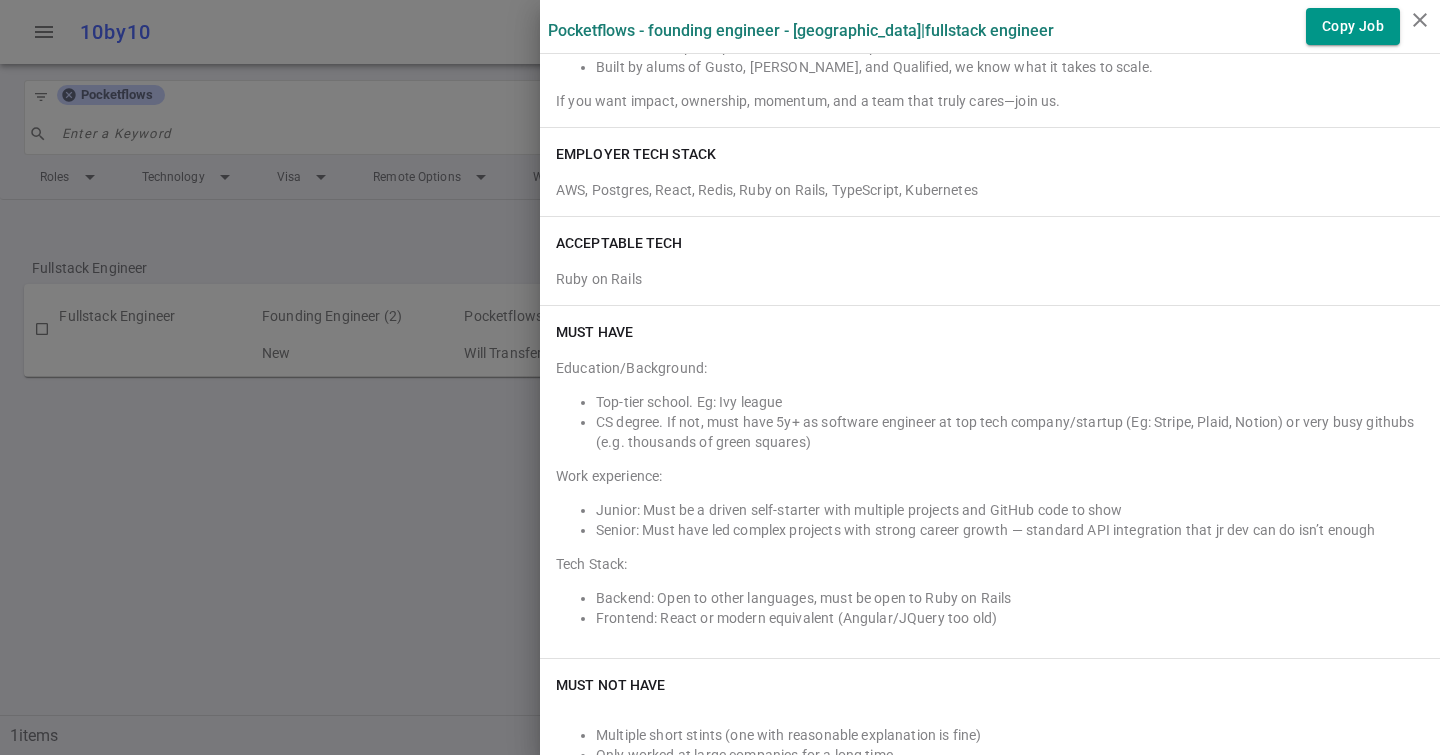 scroll, scrollTop: 522, scrollLeft: 0, axis: vertical 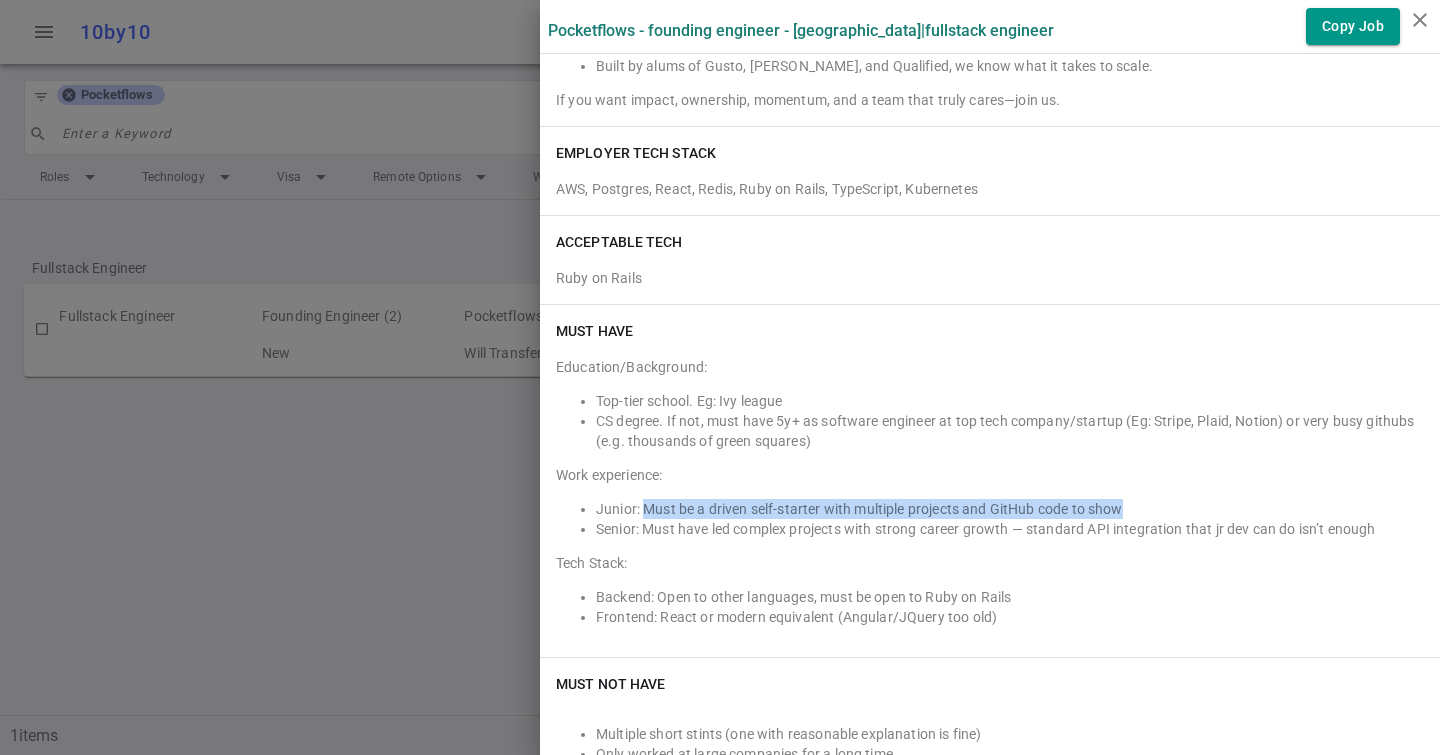 drag, startPoint x: 643, startPoint y: 501, endPoint x: 1150, endPoint y: 498, distance: 507.00888 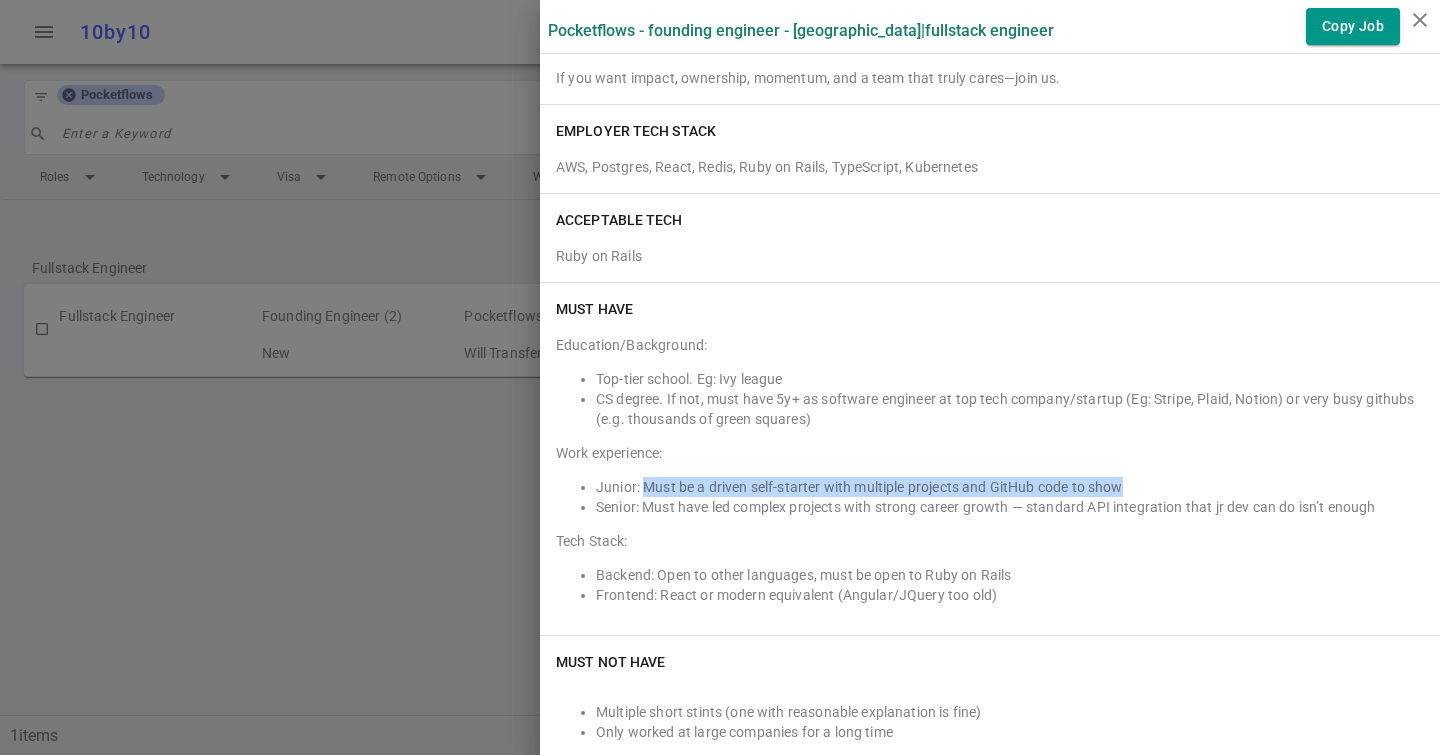 scroll, scrollTop: 565, scrollLeft: 0, axis: vertical 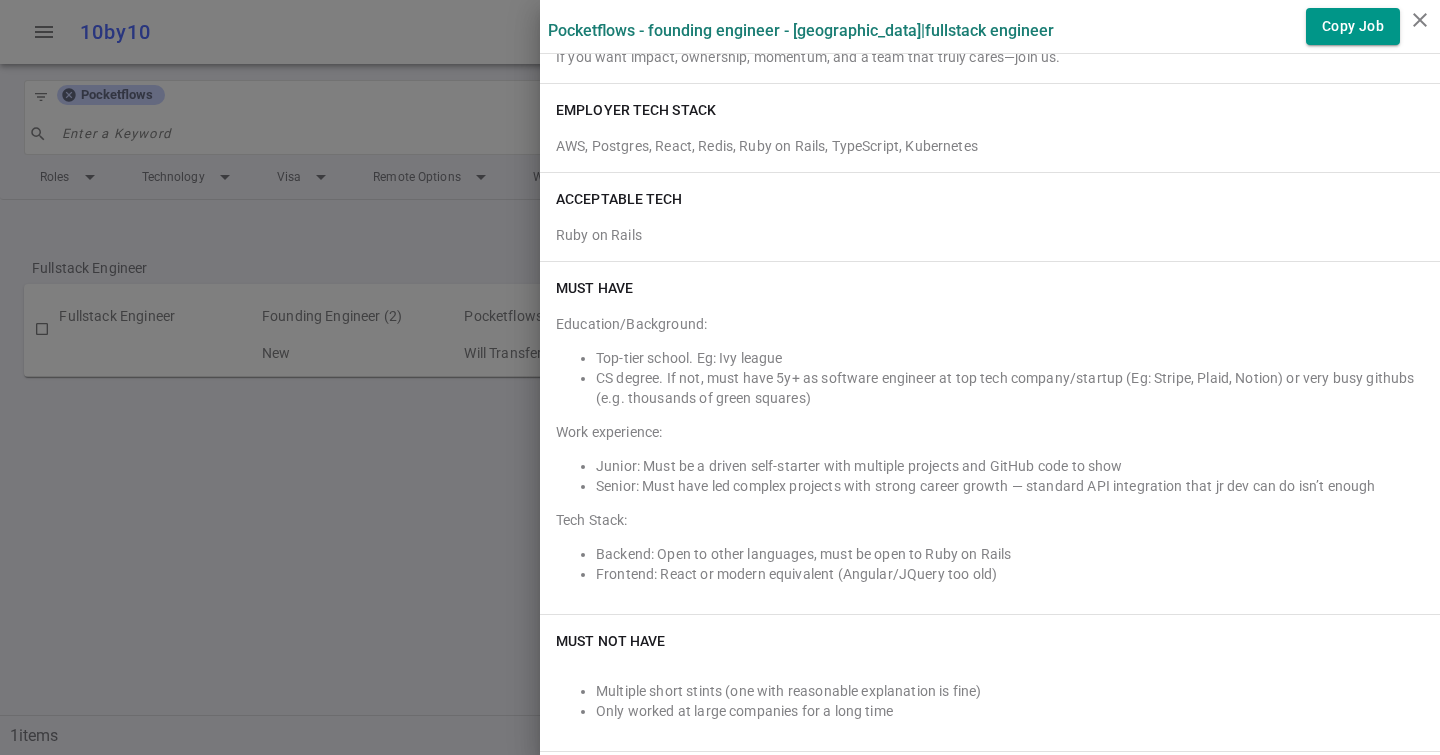 click on "Junior: Must be a driven self-starter with multiple projects and GitHub code to show" at bounding box center [1010, 466] 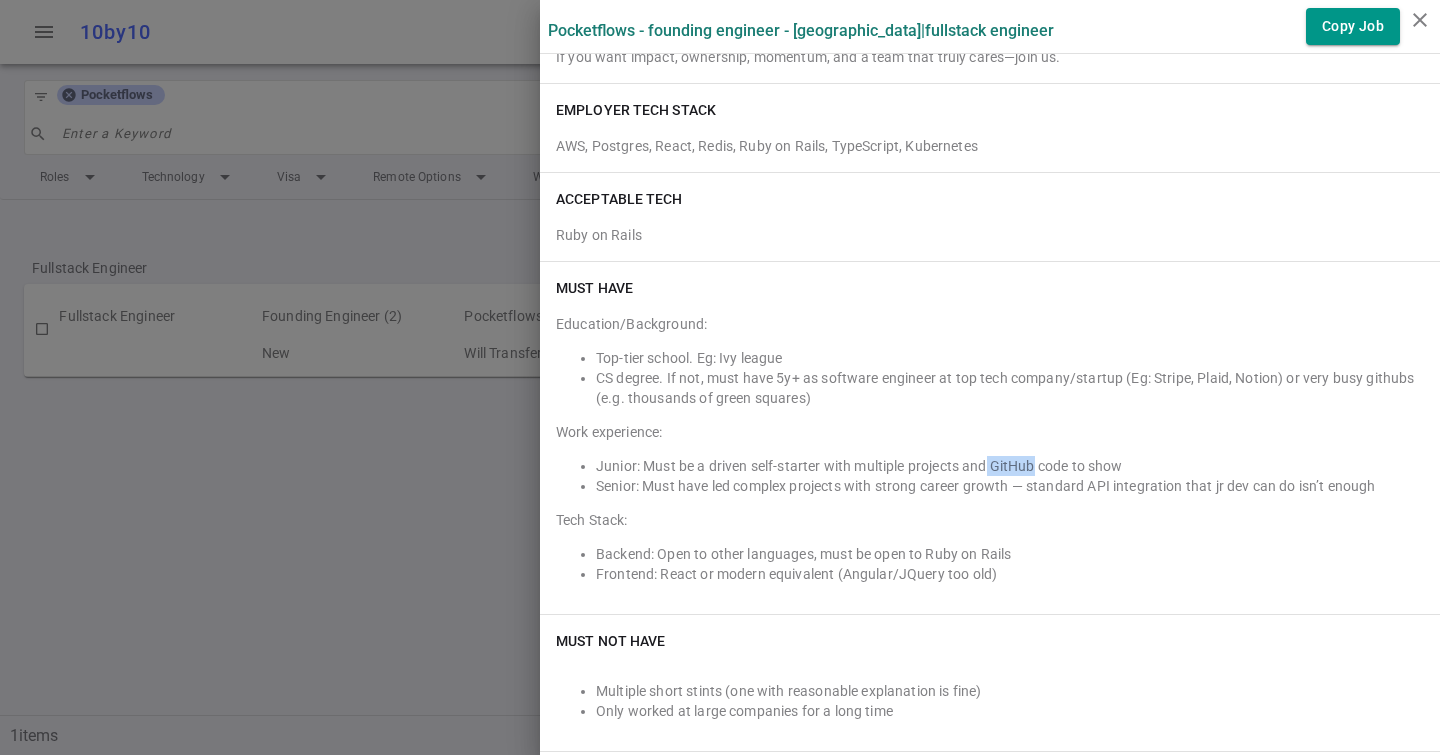 drag, startPoint x: 990, startPoint y: 463, endPoint x: 1036, endPoint y: 462, distance: 46.010868 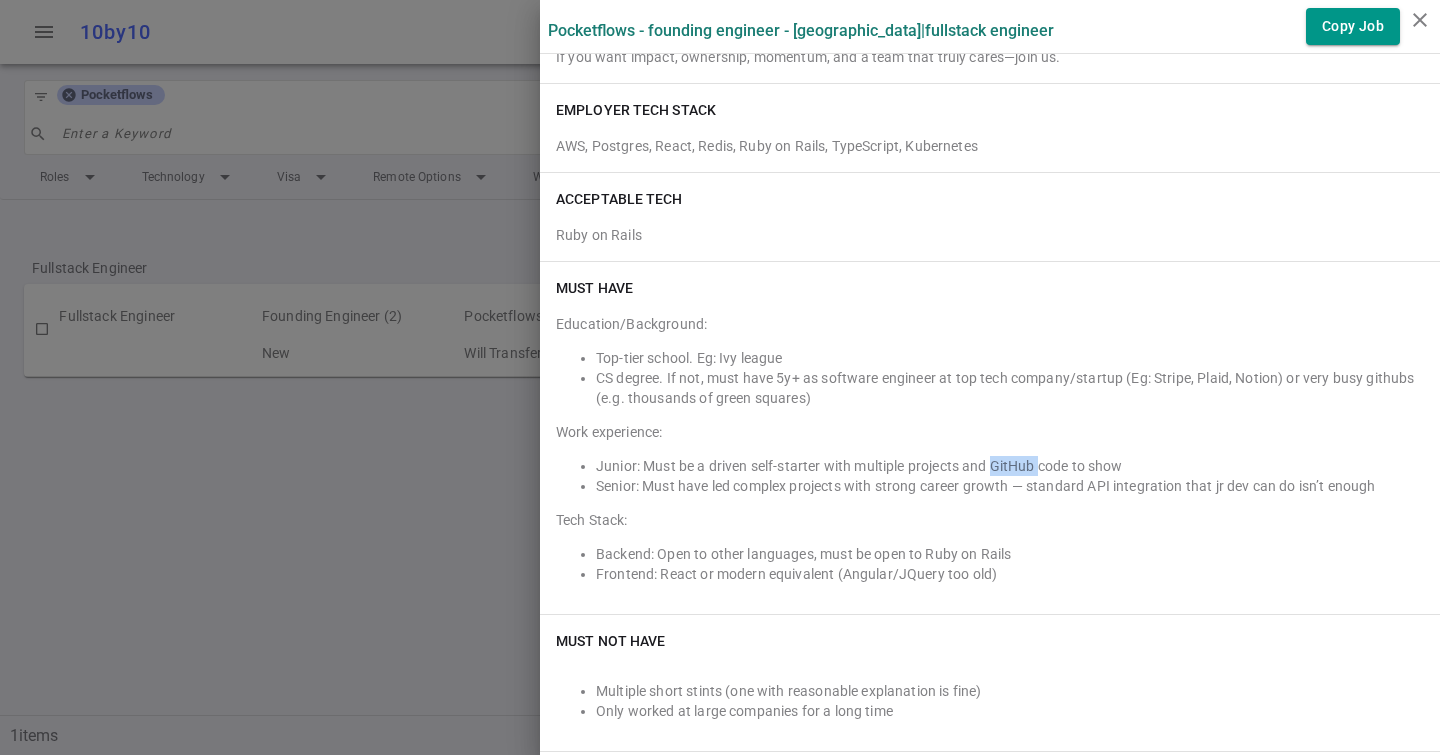 drag, startPoint x: 1036, startPoint y: 462, endPoint x: 1006, endPoint y: 462, distance: 30 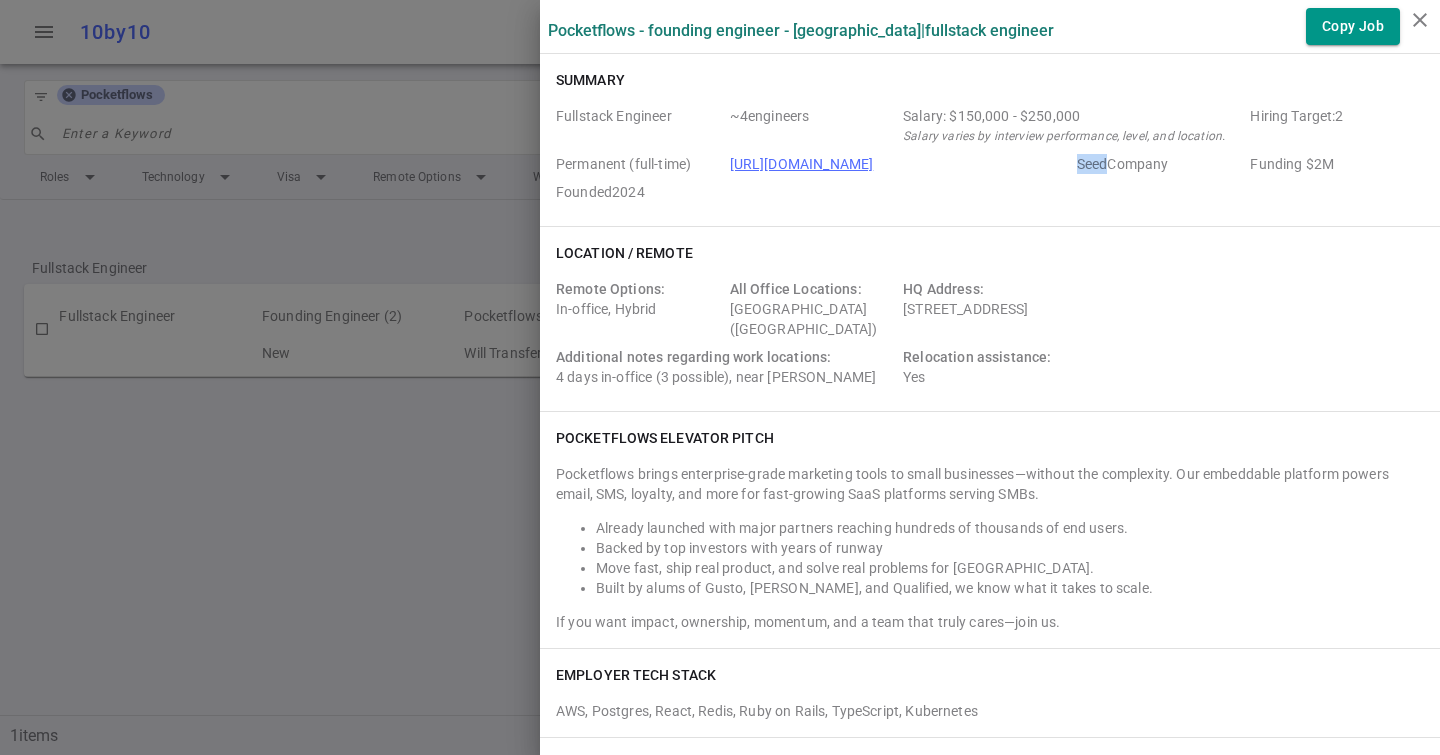 drag, startPoint x: 1076, startPoint y: 164, endPoint x: 1108, endPoint y: 164, distance: 32 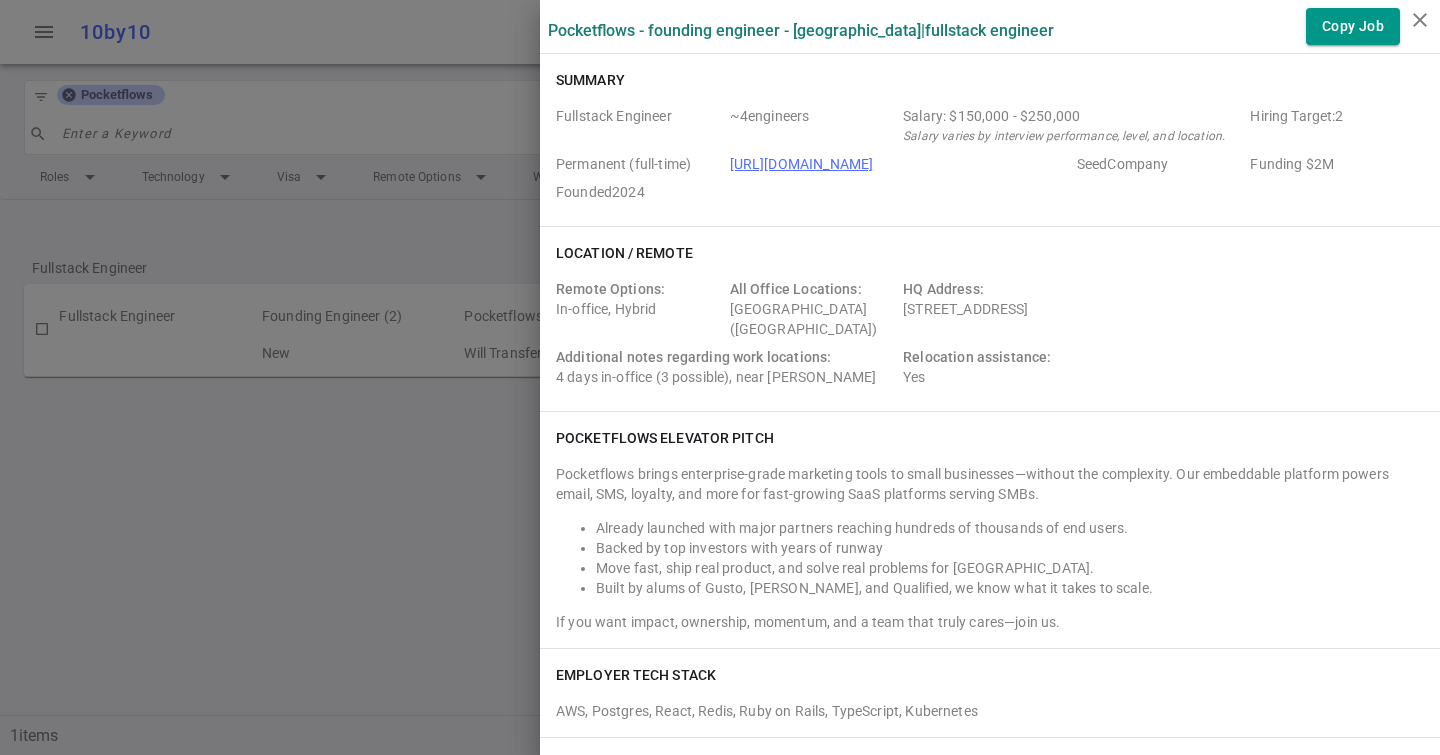 drag, startPoint x: 1108, startPoint y: 164, endPoint x: 1061, endPoint y: 164, distance: 47 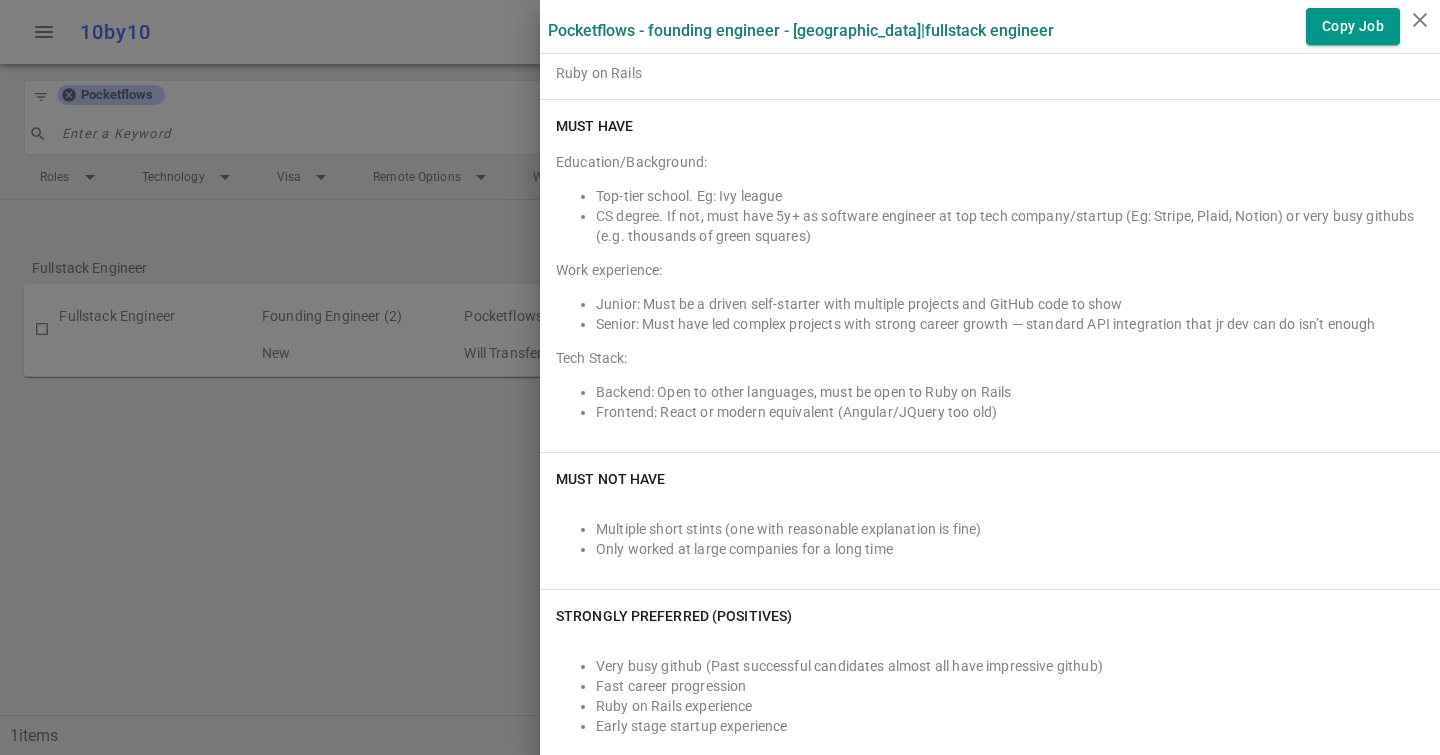 scroll, scrollTop: 729, scrollLeft: 0, axis: vertical 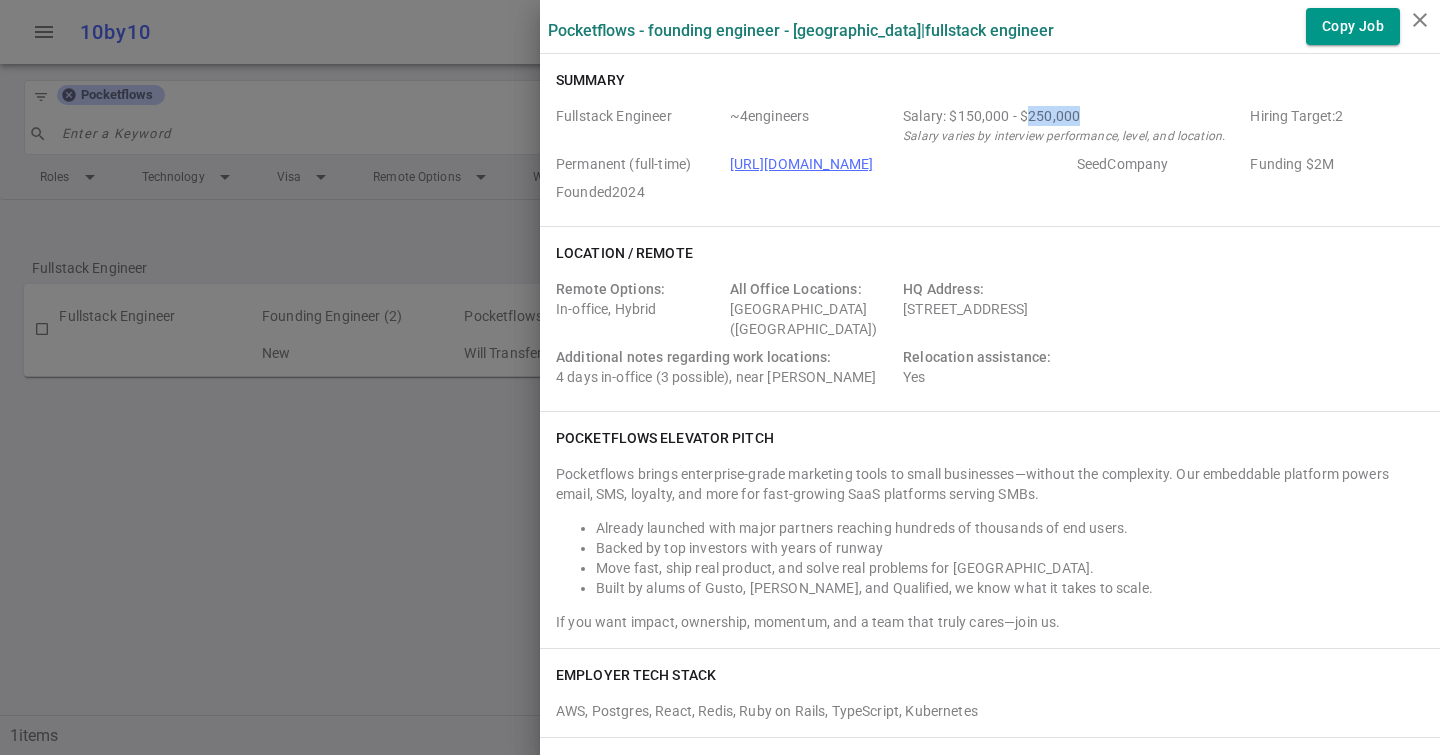 drag, startPoint x: 1025, startPoint y: 116, endPoint x: 1099, endPoint y: 116, distance: 74 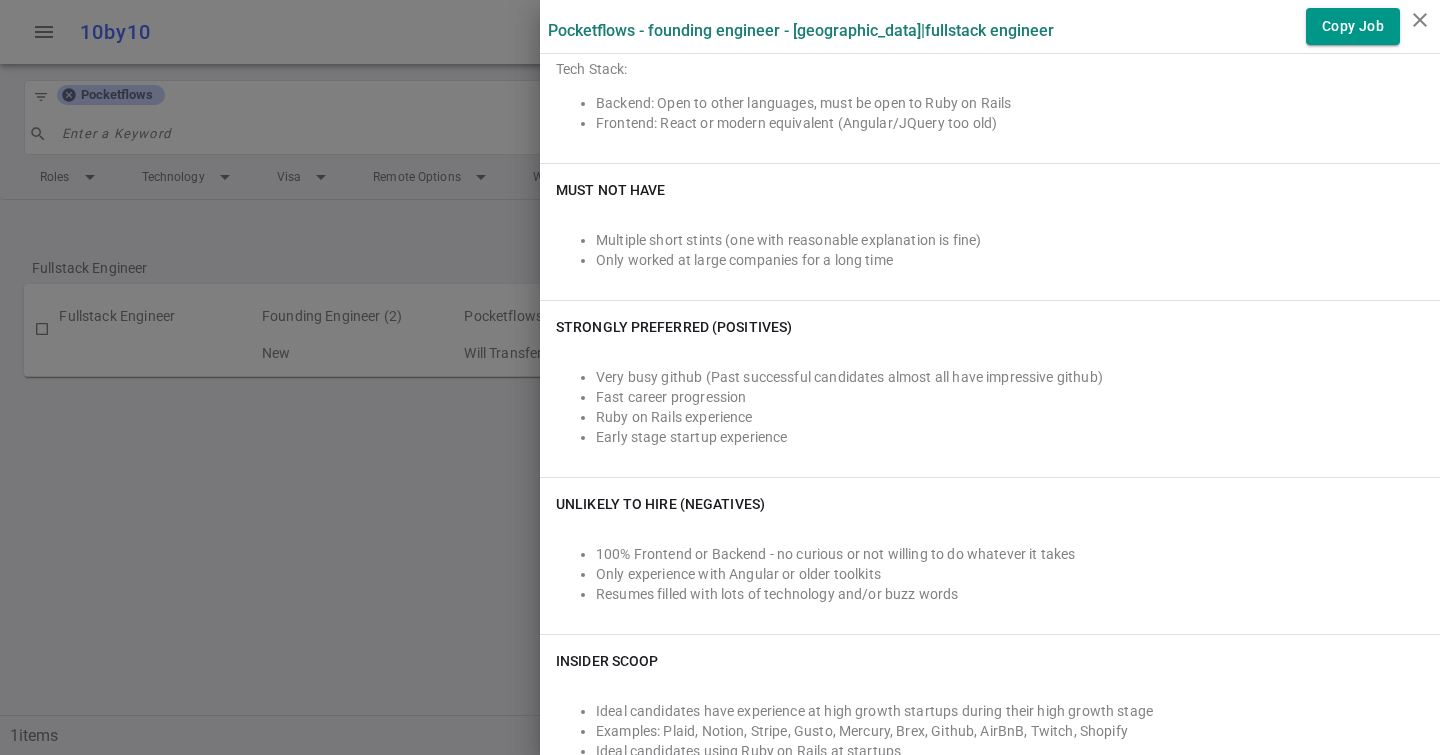 scroll, scrollTop: 1358, scrollLeft: 0, axis: vertical 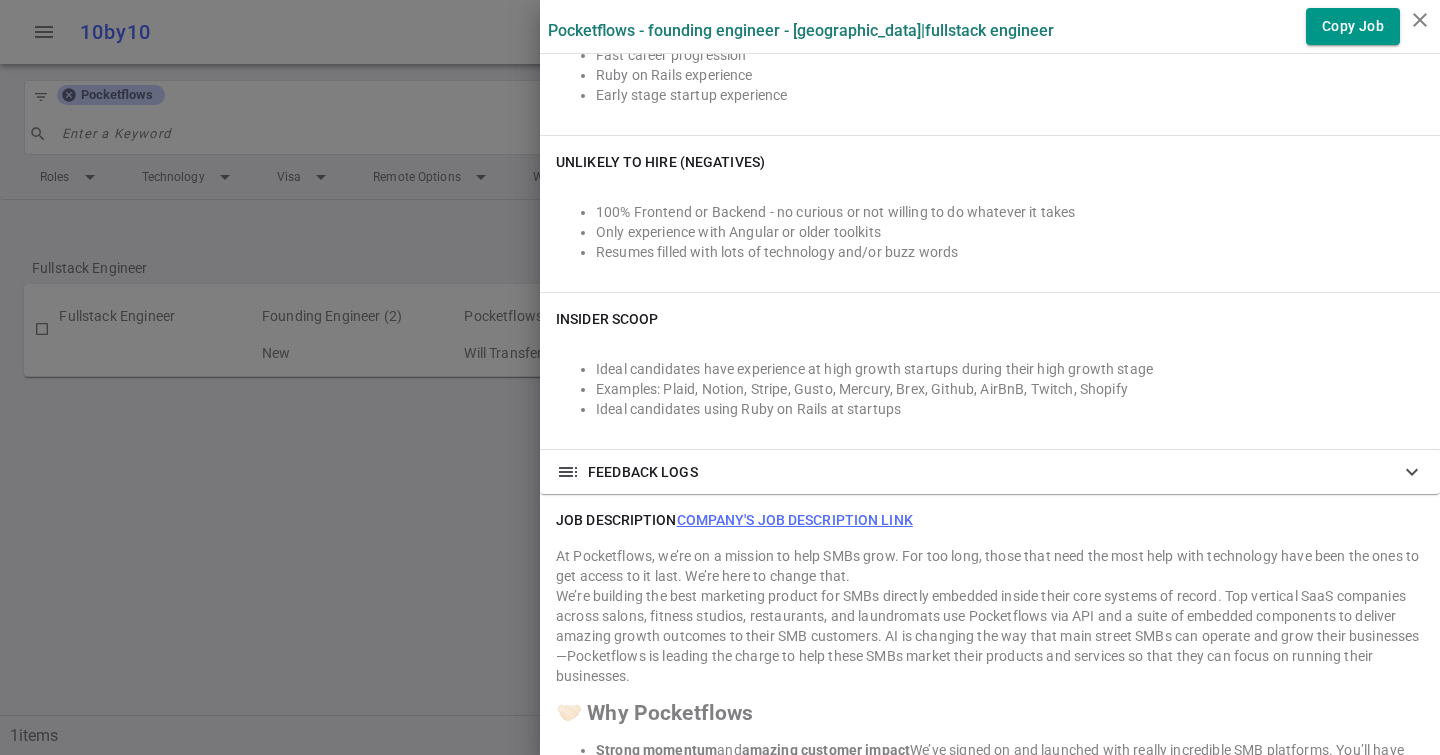 click on "JOB DESCRIPTION  Company's job description link At Pocketflows, we’re on a mission to help SMBs grow. For too long, those that need the most help with technology have been the ones to get access to it last. We’re here to change that. We’re building the best marketing product for SMBs directly embedded inside their core systems of record. Top vertical SaaS companies across salons, fitness studios, restaurants, and laundromats use Pocketflows via API and a suite of embedded components to deliver amazing growth outcomes to their SMB customers. AI is changing the way that main street SMBs can operate and grow their businesses—Pocketflows is leading the charge to help these SMBs market their products and services so that they can focus on running their businesses. 🤝🏻 Why Pocketflows Strong momentum  and  amazing customer impact We’ve signed on and launched with really incredible SMB platforms. You’ll have the opportunity to build important workflows that help  hundreds of thousands  ( Teddy )!" at bounding box center (990, 1042) 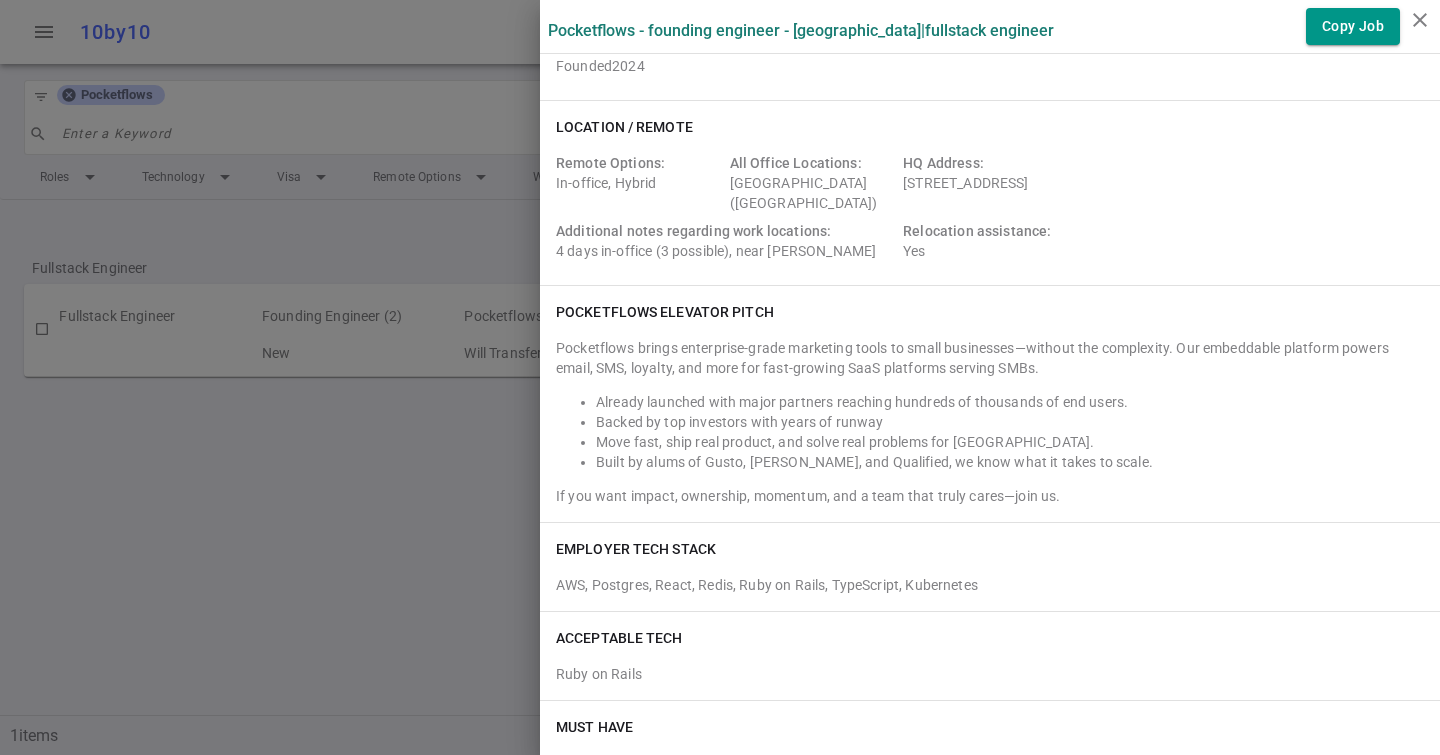 scroll, scrollTop: 0, scrollLeft: 0, axis: both 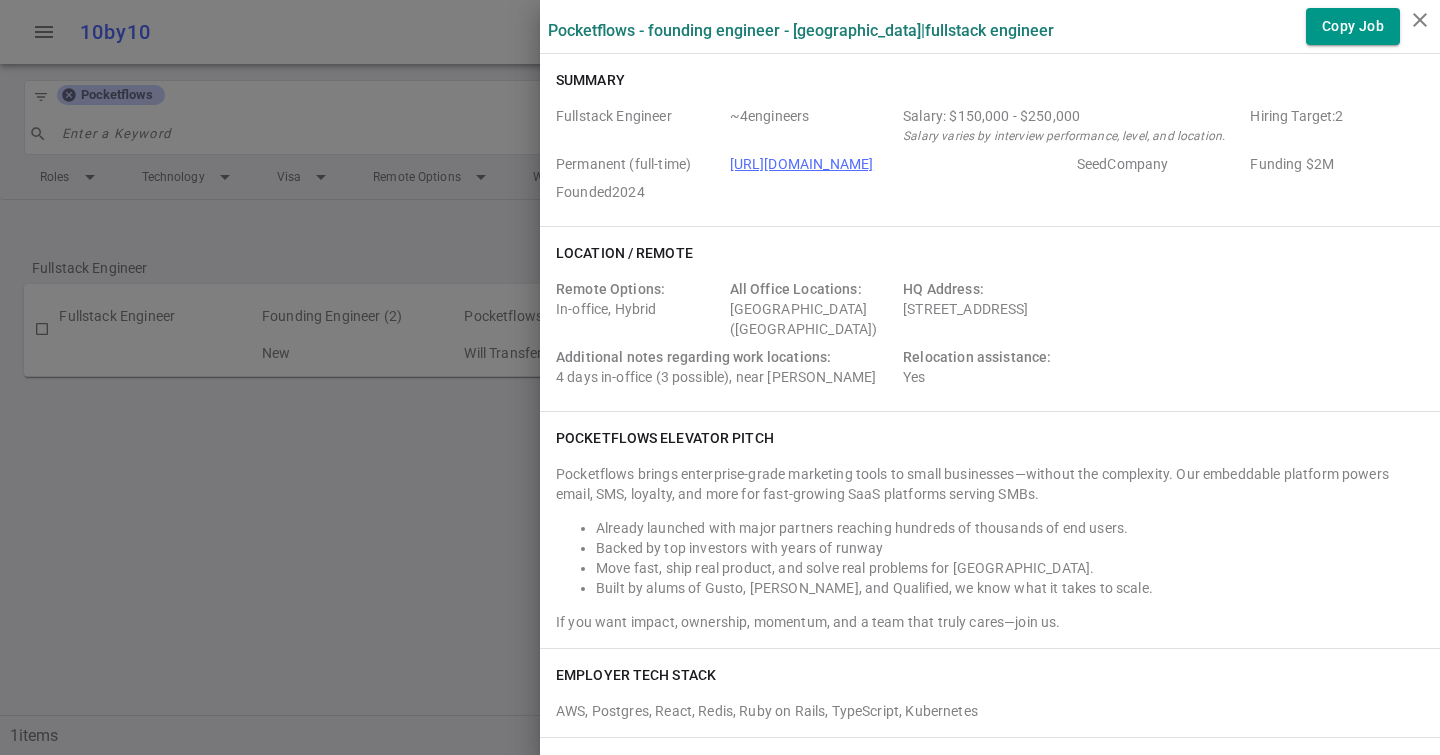 drag, startPoint x: 901, startPoint y: 311, endPoint x: 1003, endPoint y: 327, distance: 103.24728 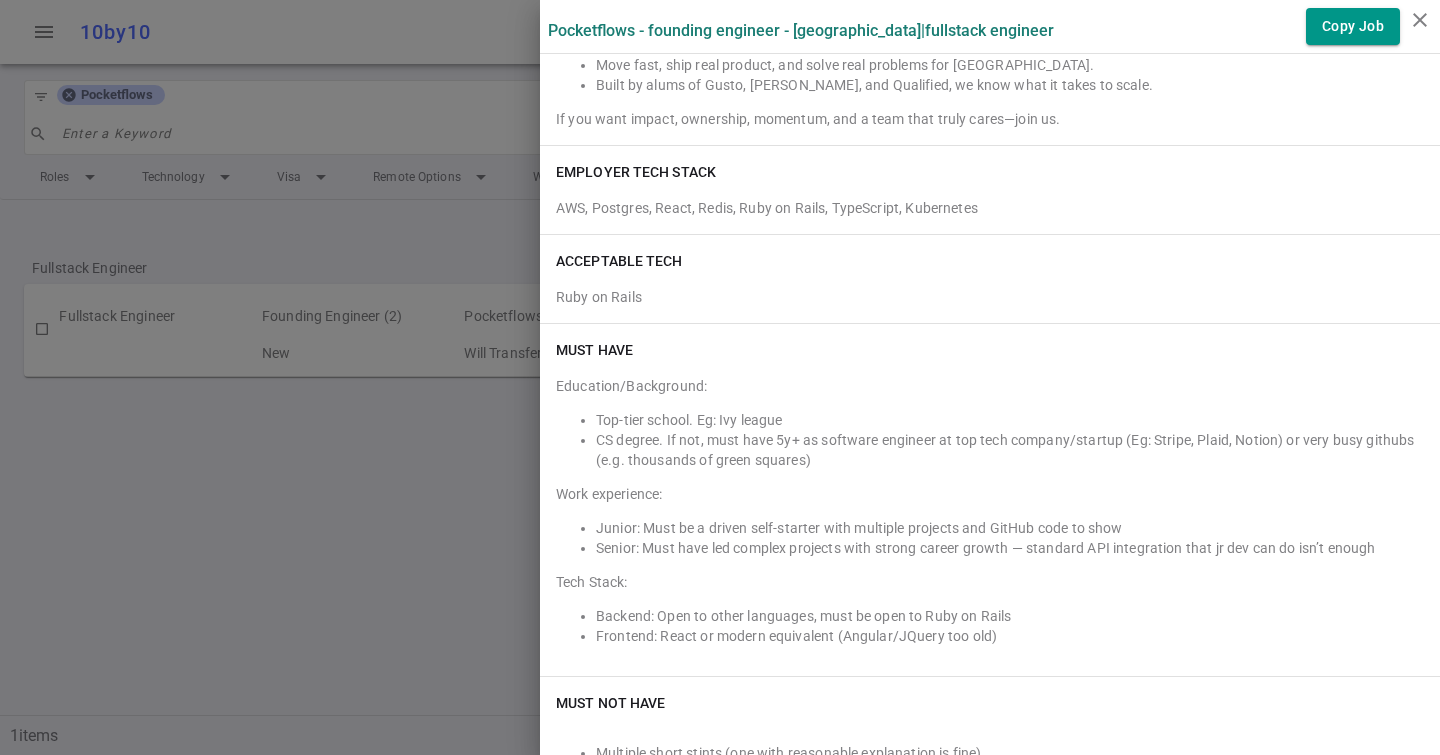 scroll, scrollTop: 510, scrollLeft: 0, axis: vertical 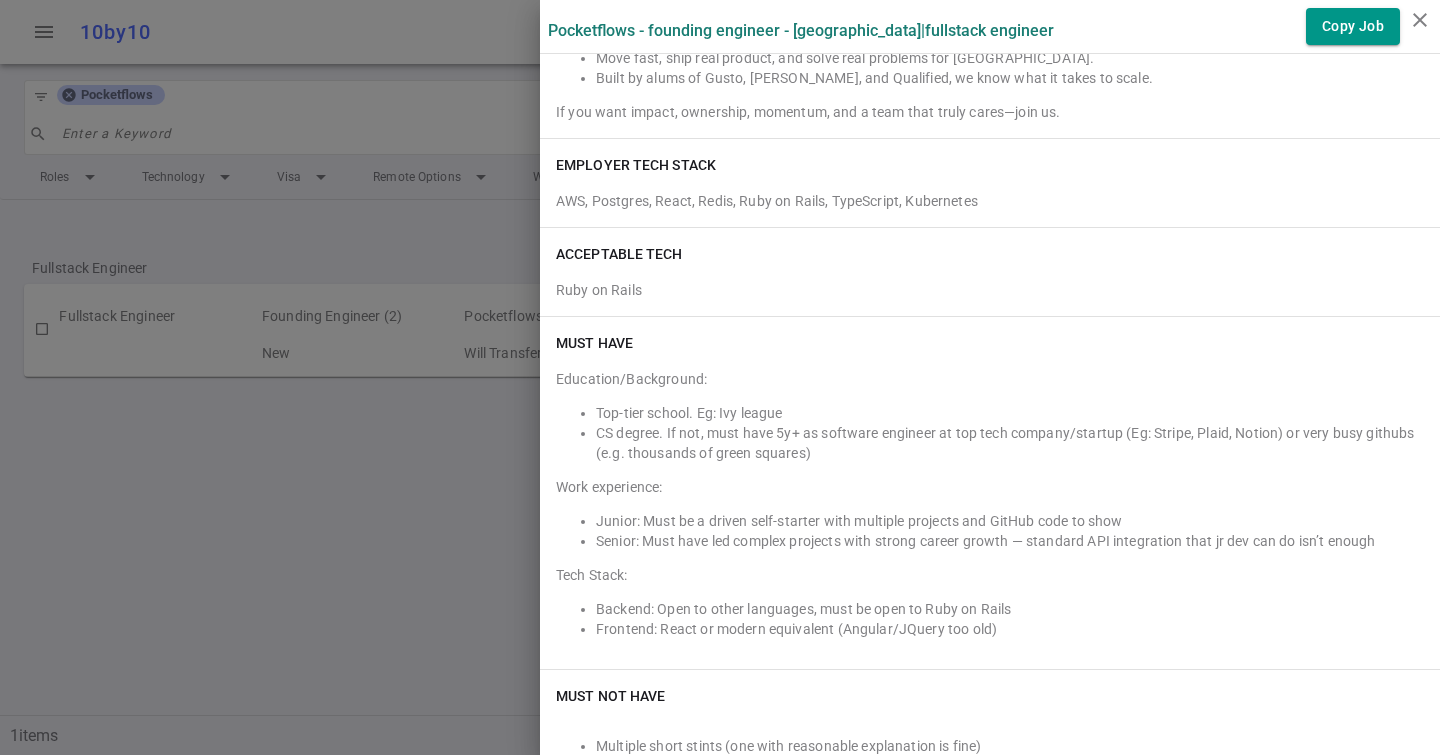 copy on "[STREET_ADDRESS]" 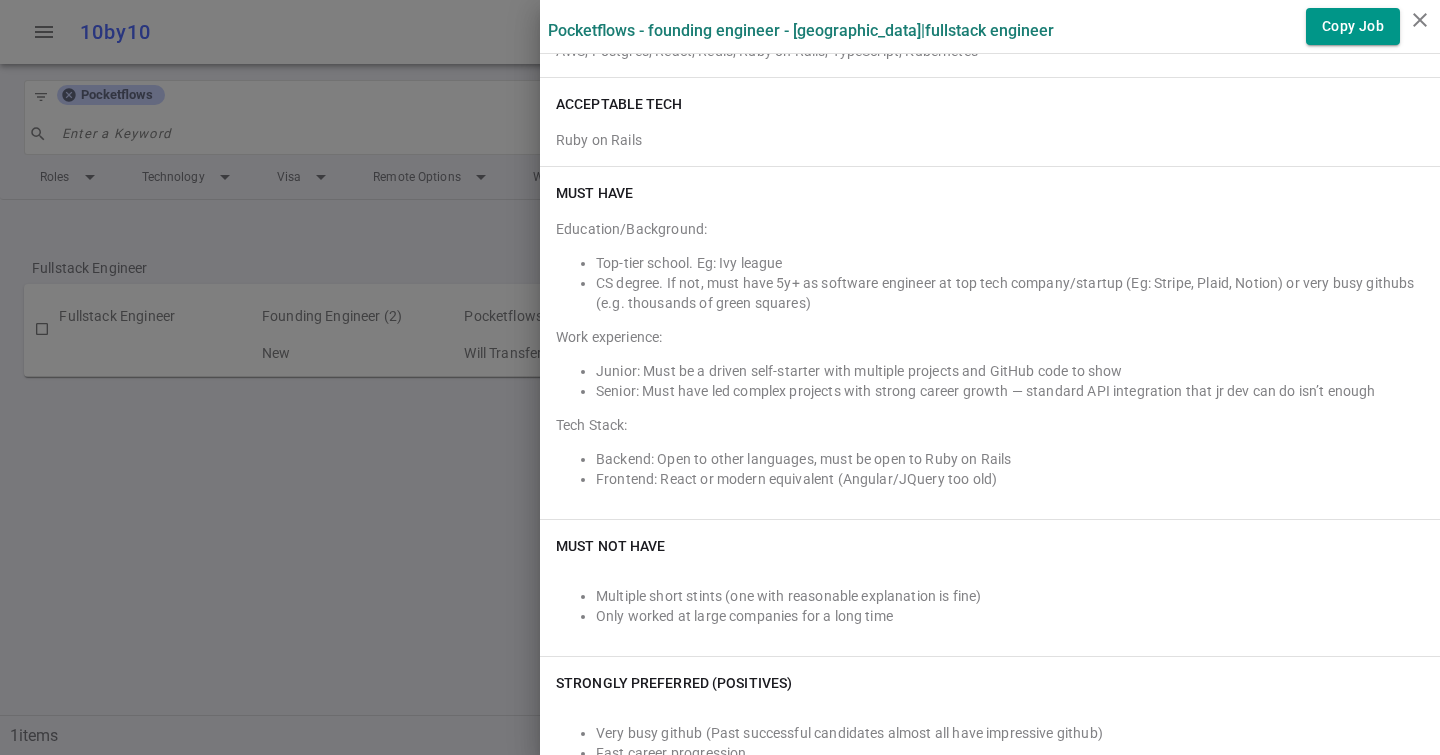 scroll, scrollTop: 682, scrollLeft: 0, axis: vertical 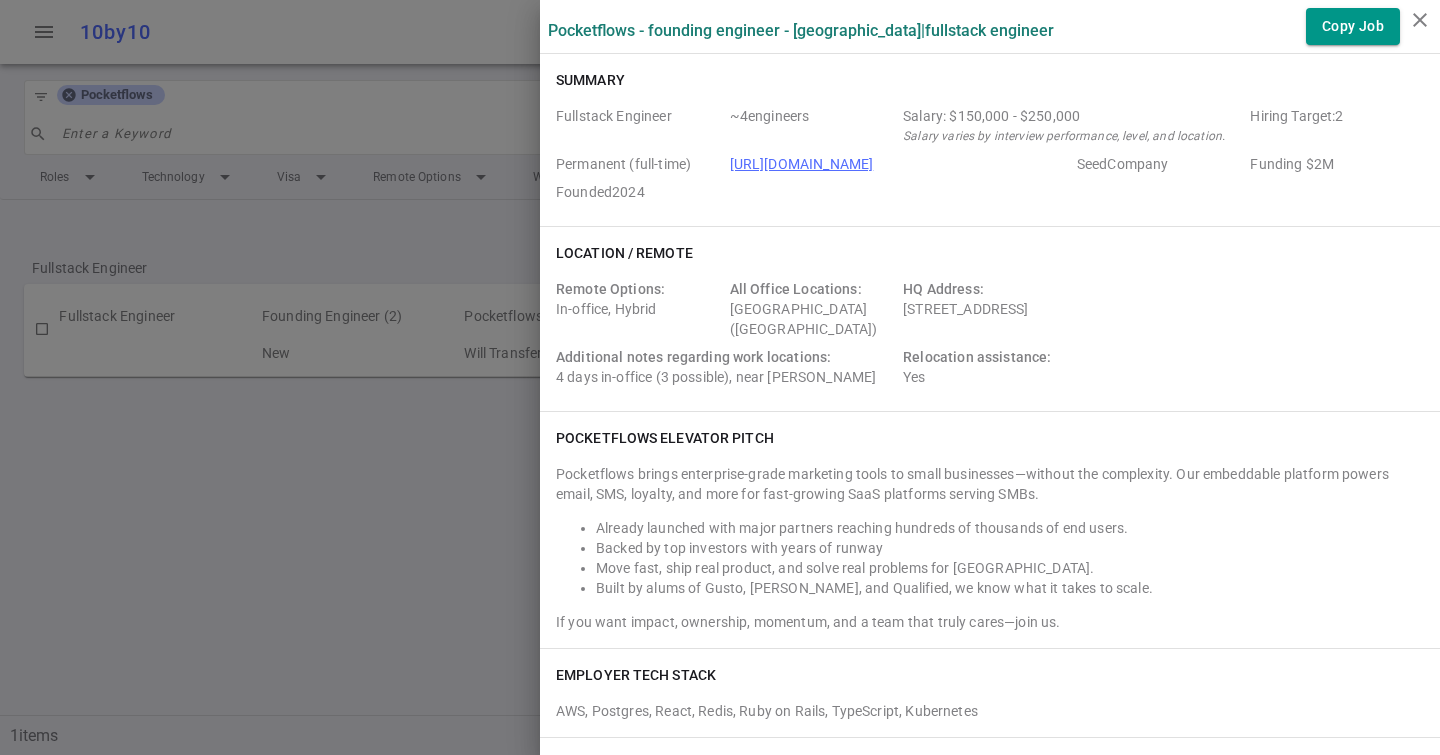 click on "Additional notes regarding work locations: 4 days in-office (3 possible), near [PERSON_NAME]" at bounding box center [725, 367] 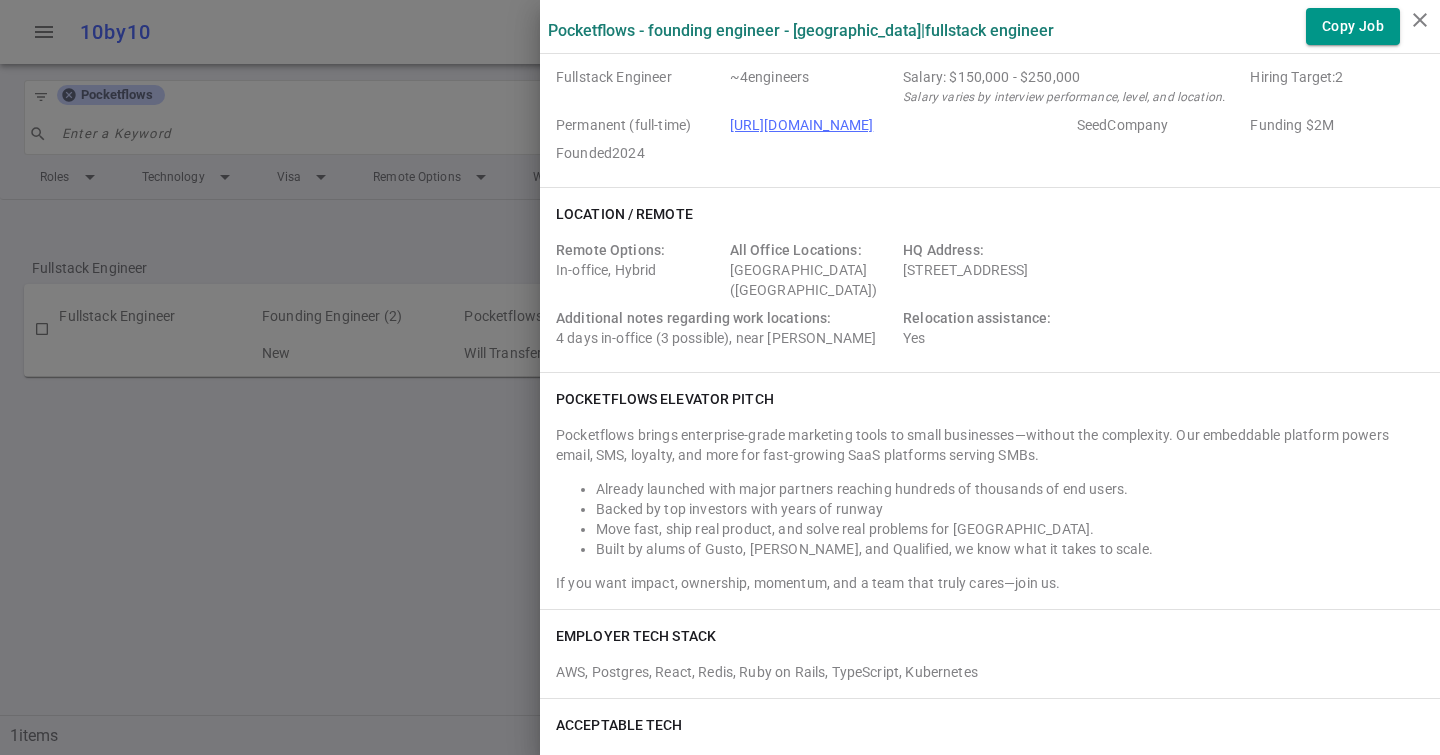 scroll, scrollTop: 47, scrollLeft: 0, axis: vertical 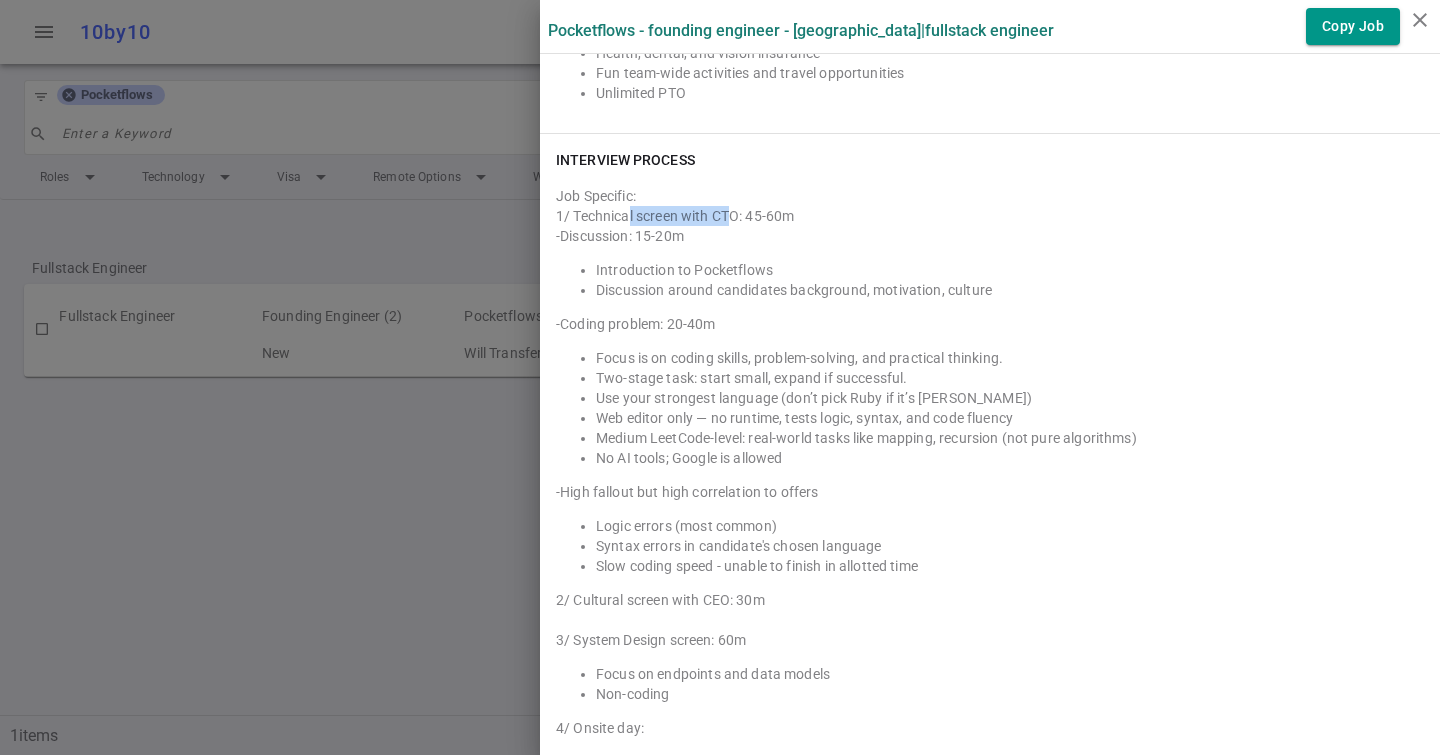 drag, startPoint x: 627, startPoint y: 221, endPoint x: 730, endPoint y: 220, distance: 103.00485 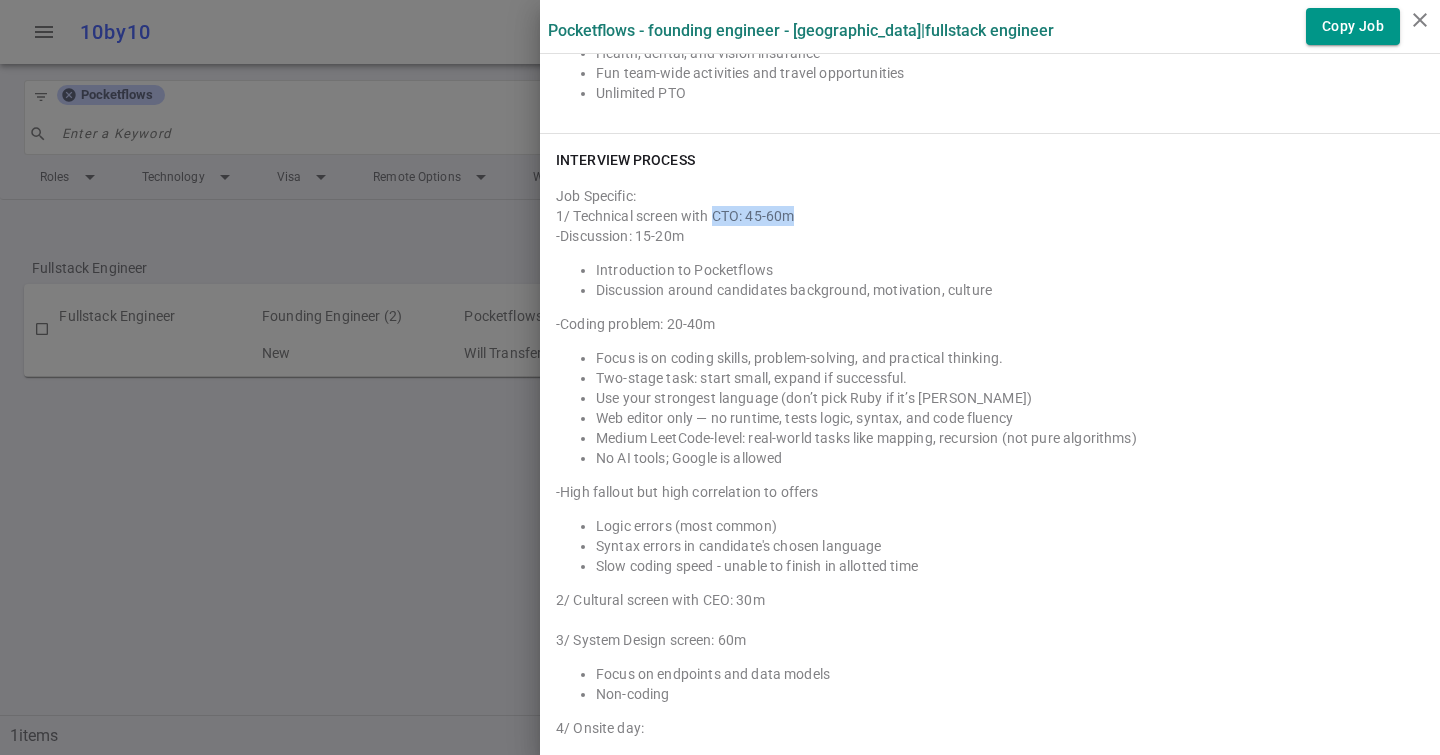 drag, startPoint x: 802, startPoint y: 214, endPoint x: 714, endPoint y: 213, distance: 88.005684 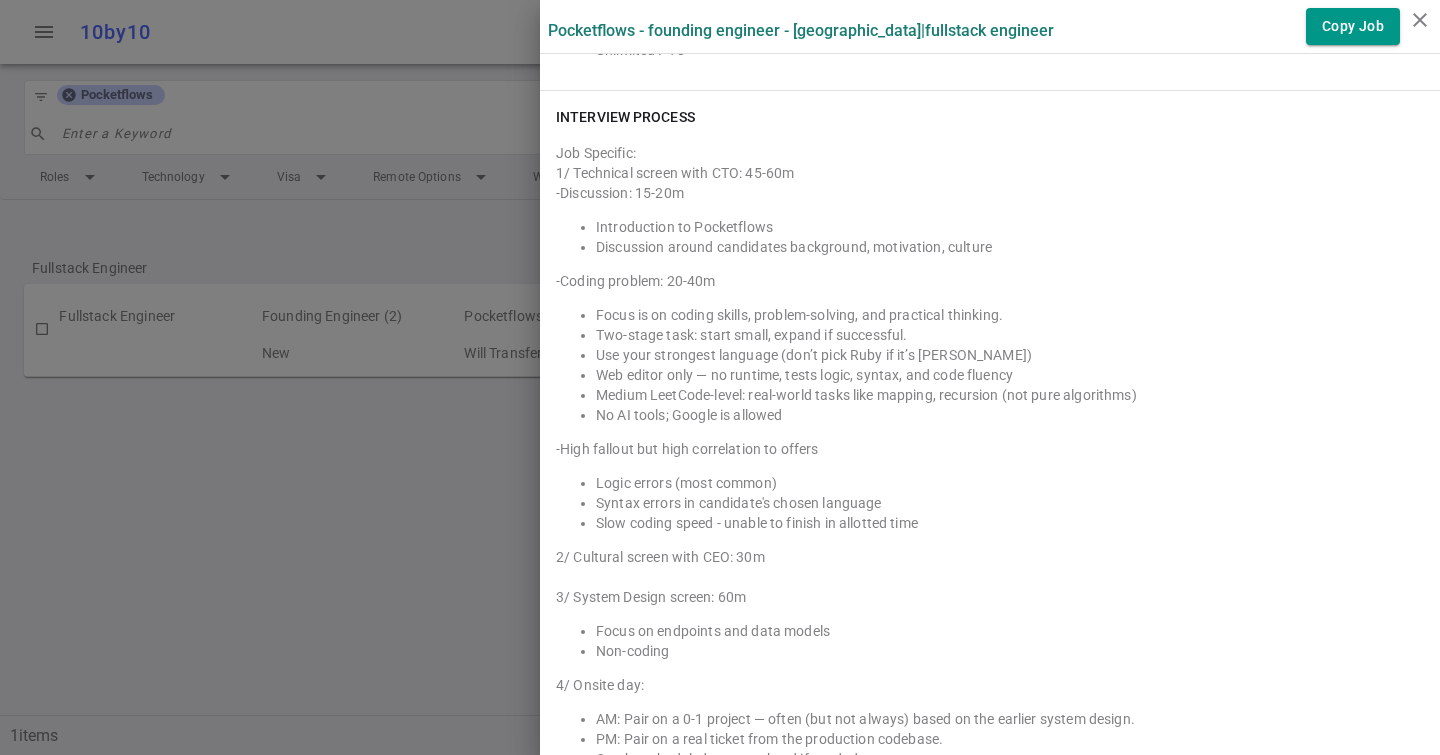 scroll, scrollTop: 2860, scrollLeft: 0, axis: vertical 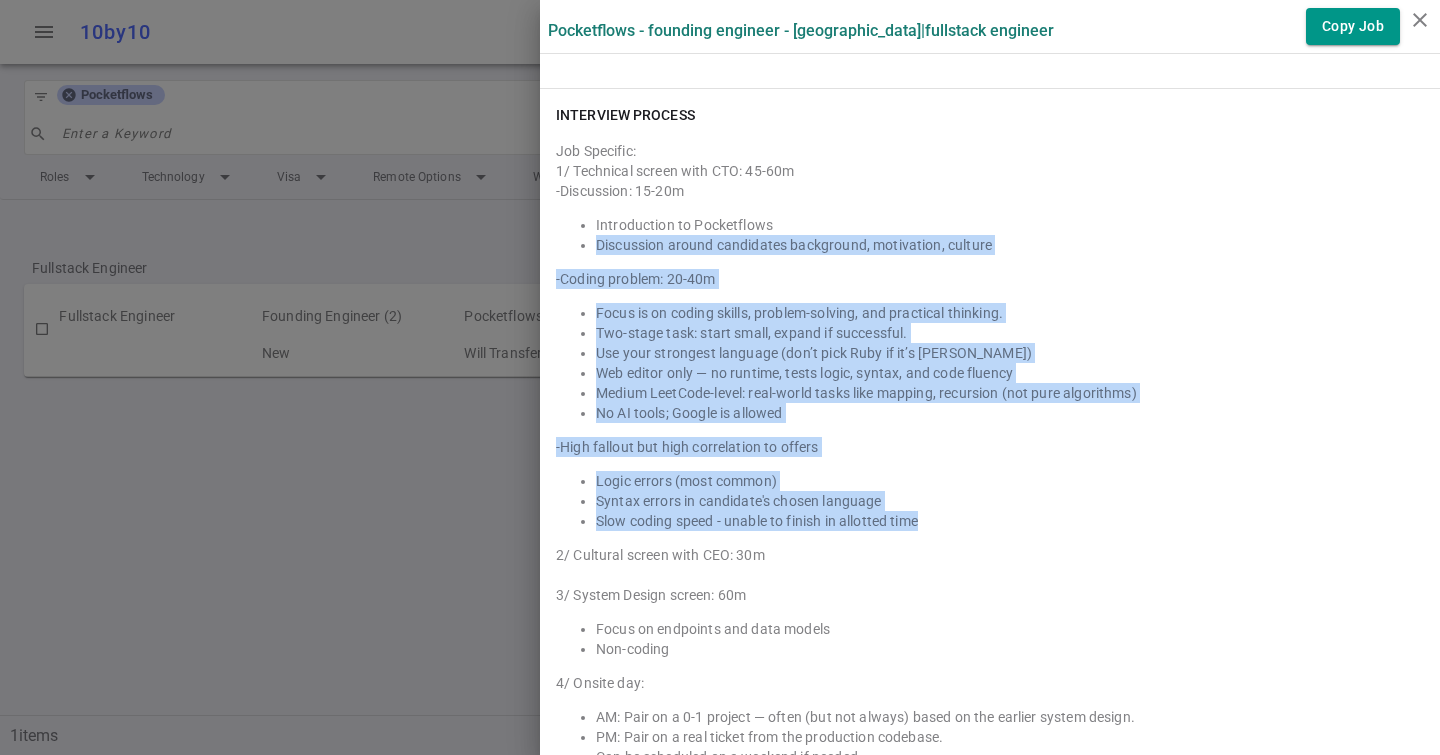 drag, startPoint x: 965, startPoint y: 528, endPoint x: 588, endPoint y: 247, distance: 470.2021 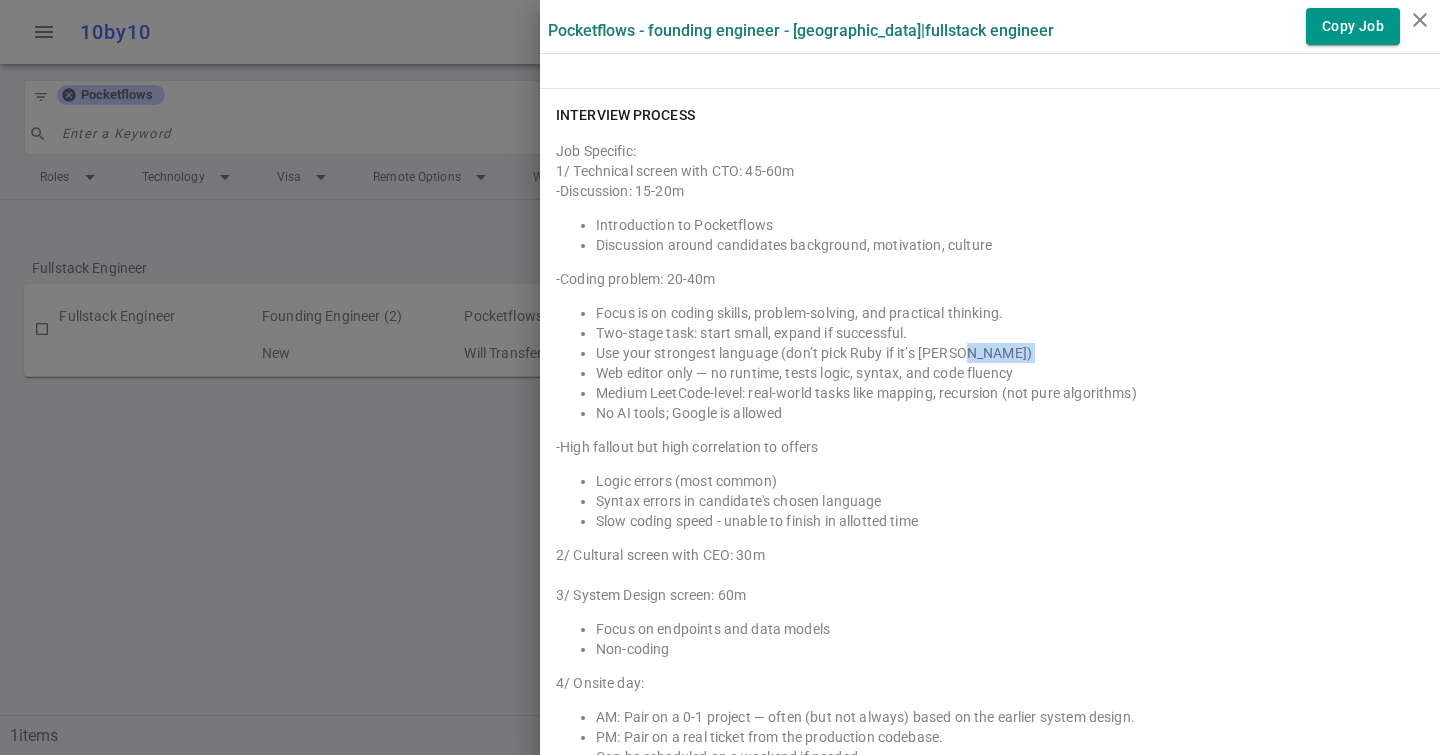 drag, startPoint x: 992, startPoint y: 350, endPoint x: 569, endPoint y: 364, distance: 423.23163 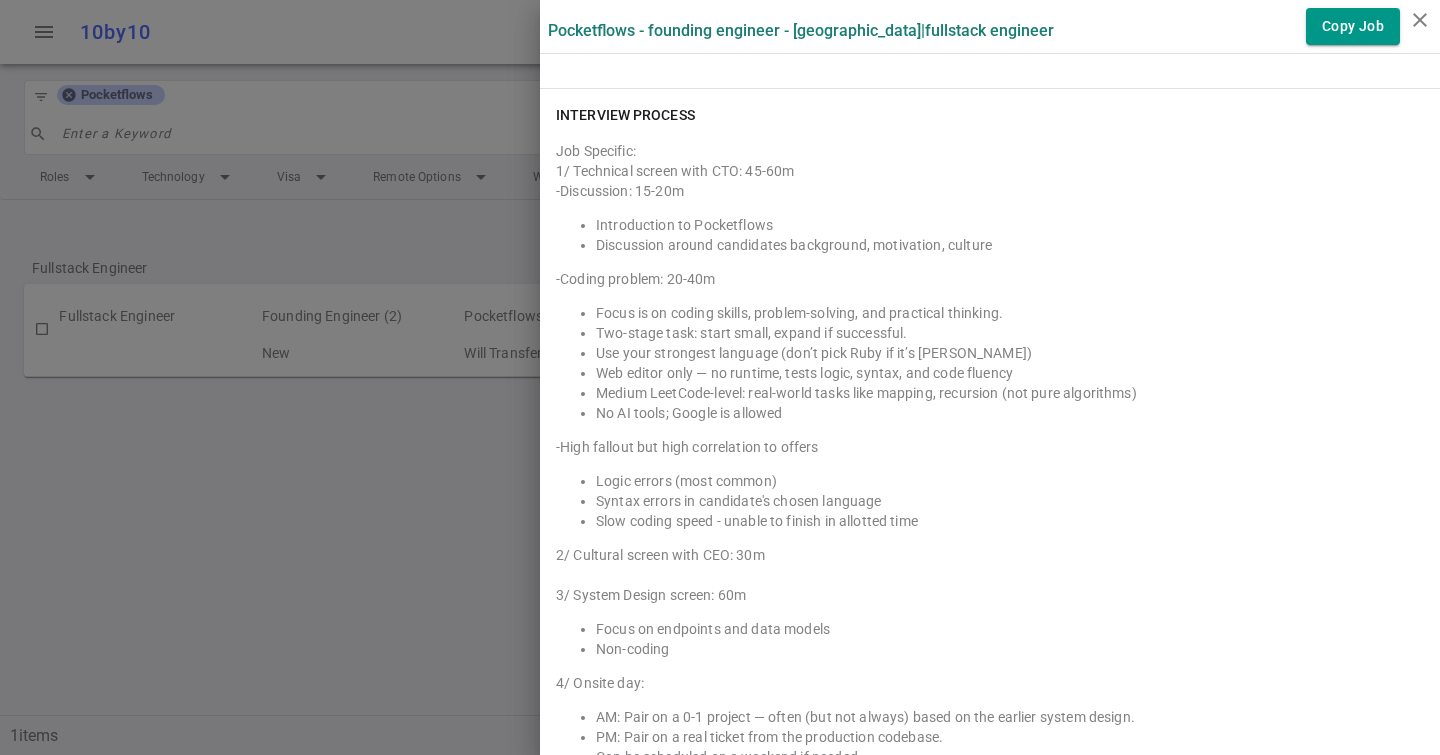 click on "Use your strongest language (don’t pick Ruby if it’s [PERSON_NAME])" at bounding box center (1010, 353) 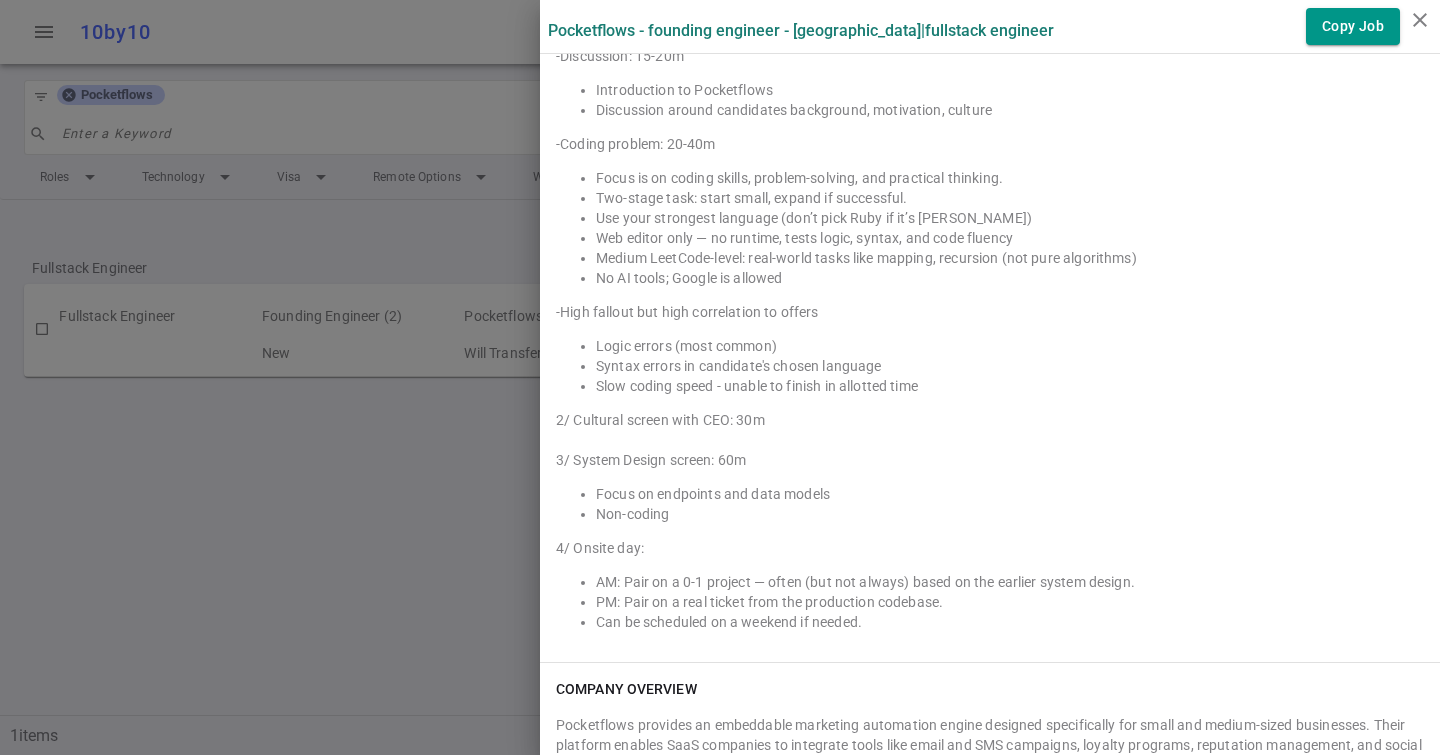 scroll, scrollTop: 2997, scrollLeft: 0, axis: vertical 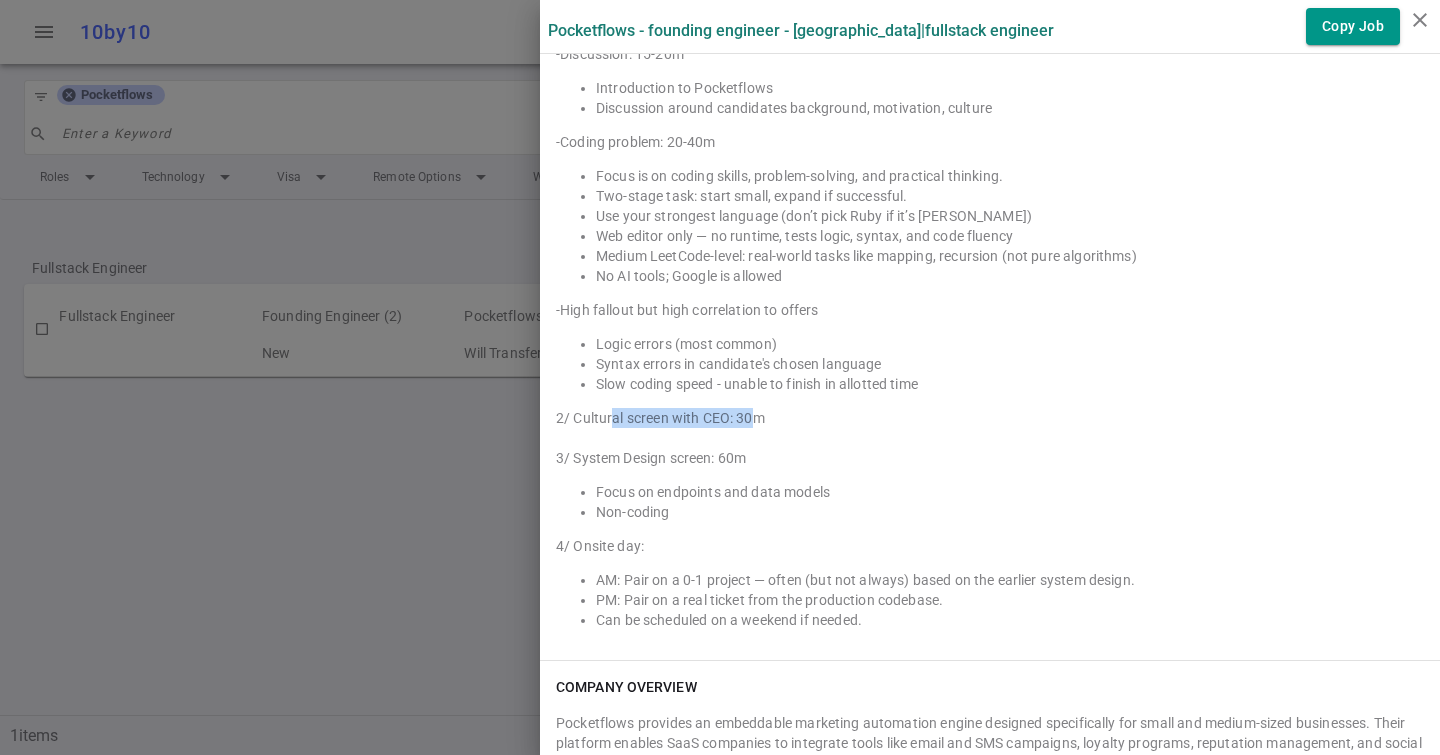 drag, startPoint x: 610, startPoint y: 419, endPoint x: 755, endPoint y: 417, distance: 145.0138 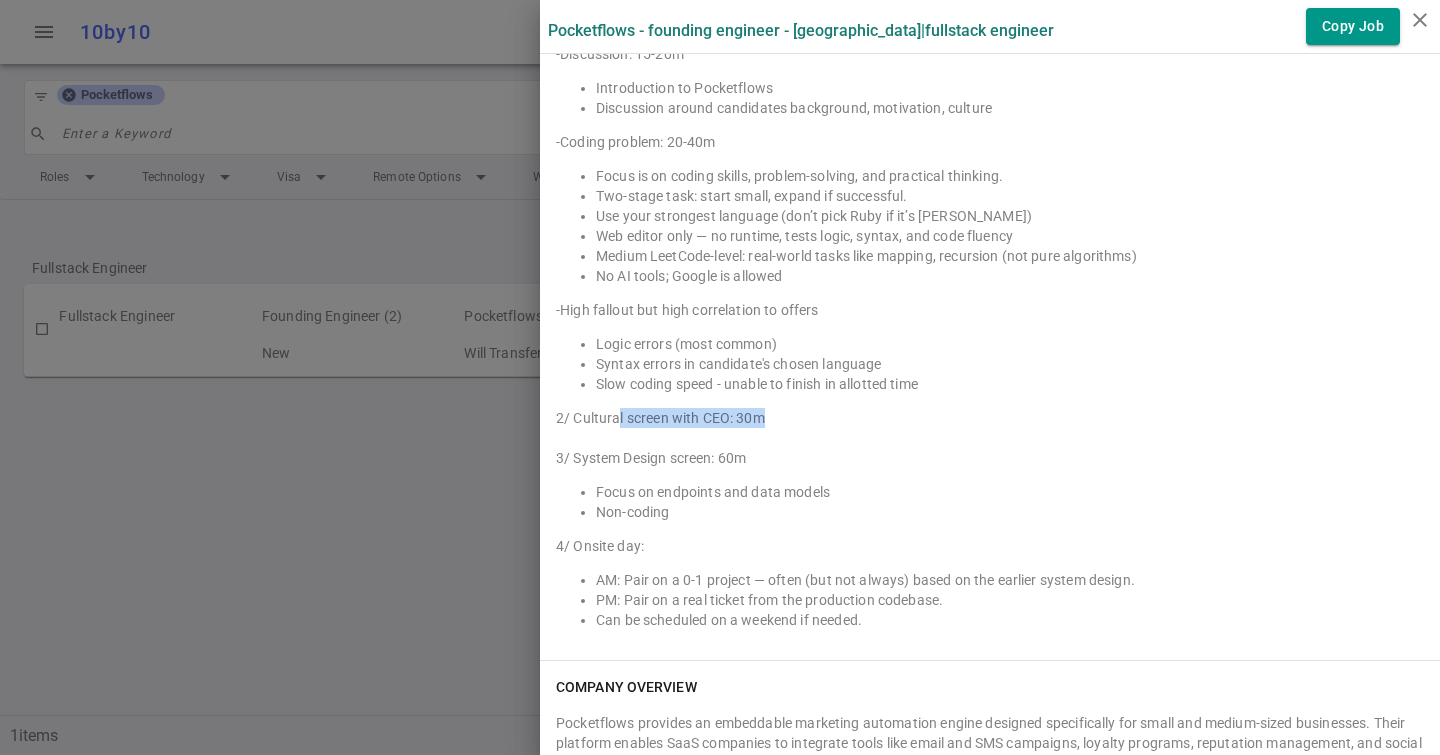 drag, startPoint x: 763, startPoint y: 416, endPoint x: 617, endPoint y: 416, distance: 146 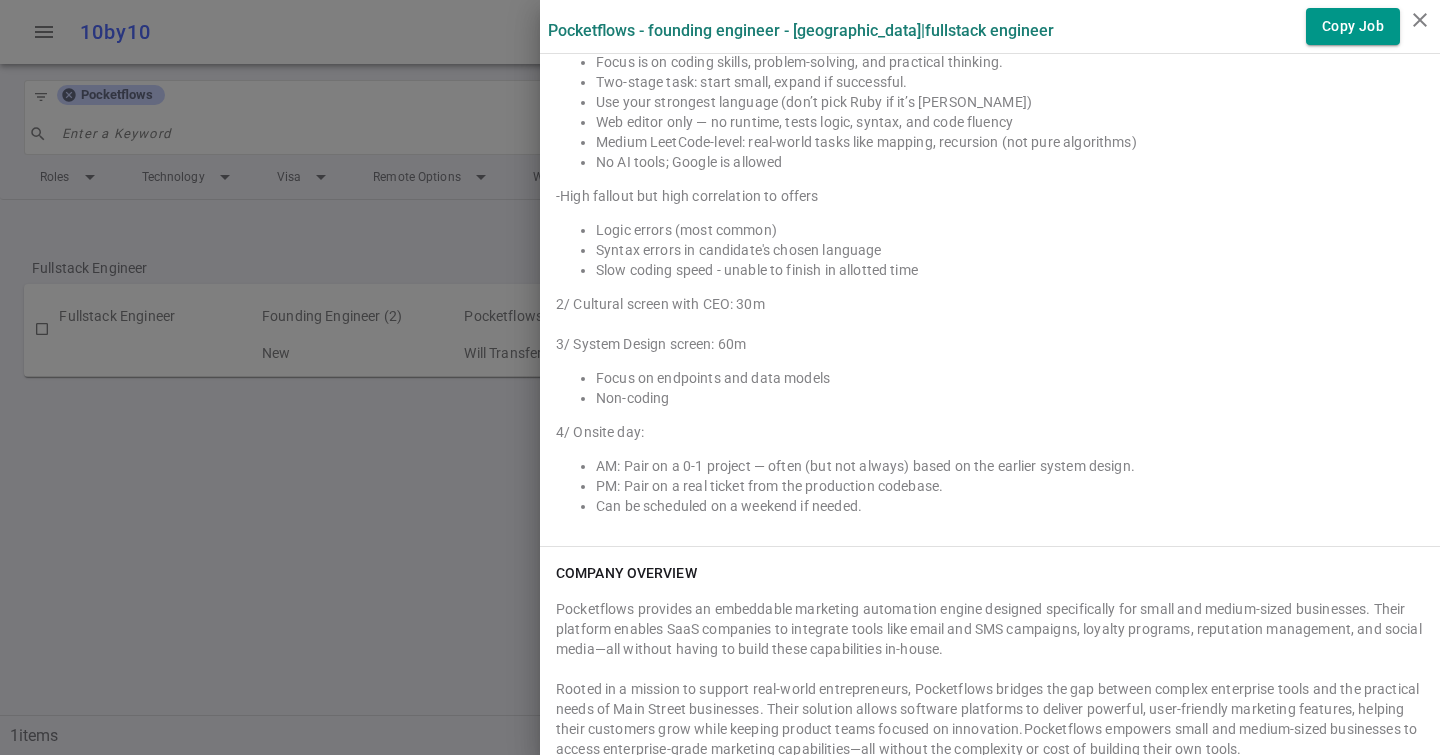 scroll, scrollTop: 3117, scrollLeft: 0, axis: vertical 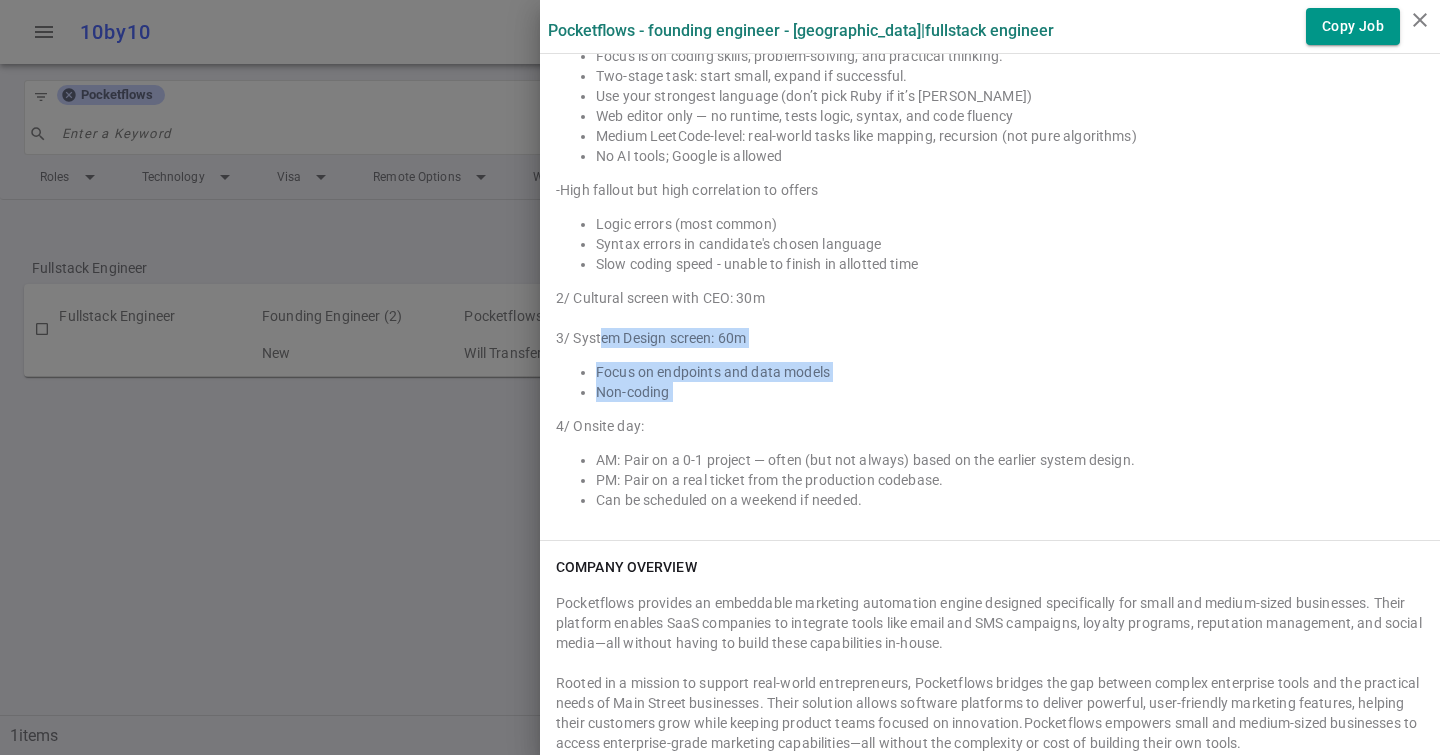 drag, startPoint x: 661, startPoint y: 412, endPoint x: 602, endPoint y: 345, distance: 89.27486 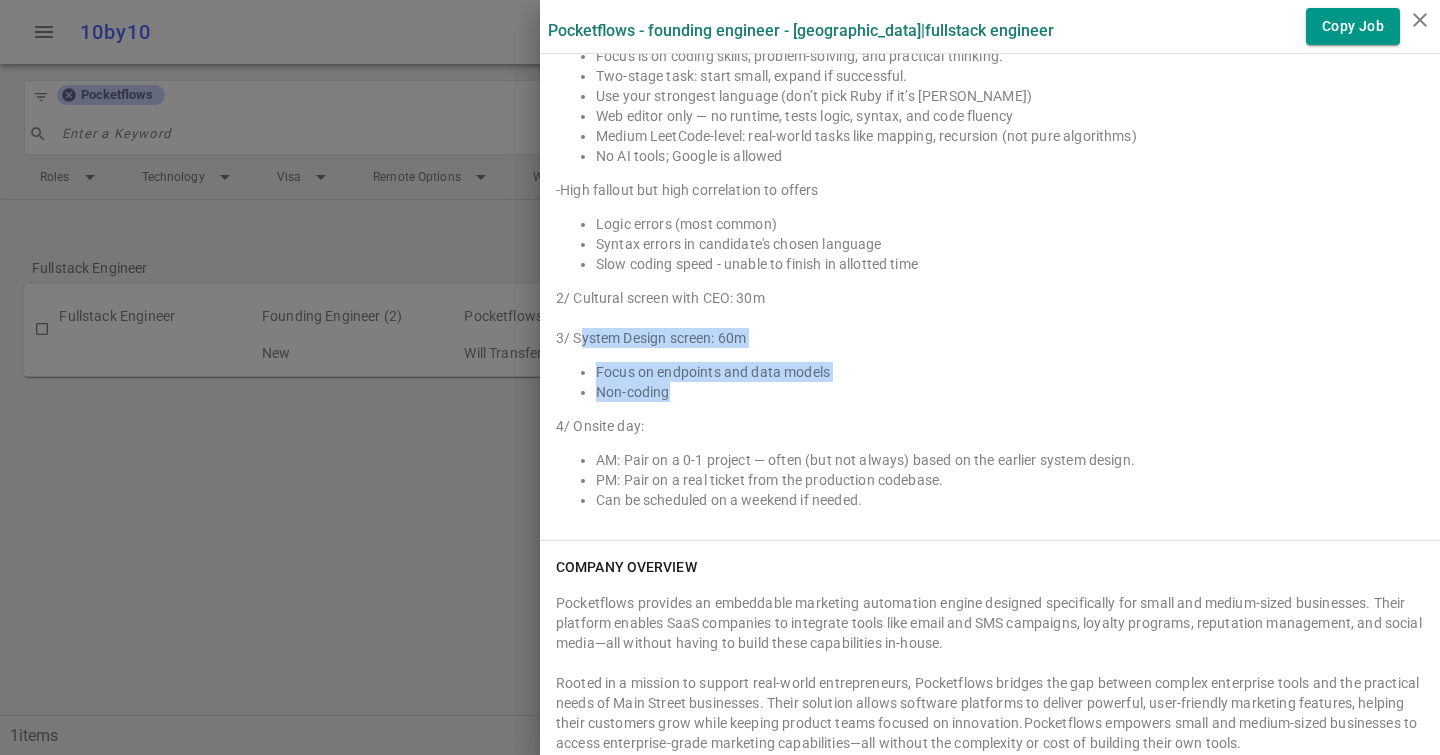 drag, startPoint x: 700, startPoint y: 400, endPoint x: 581, endPoint y: 333, distance: 136.565 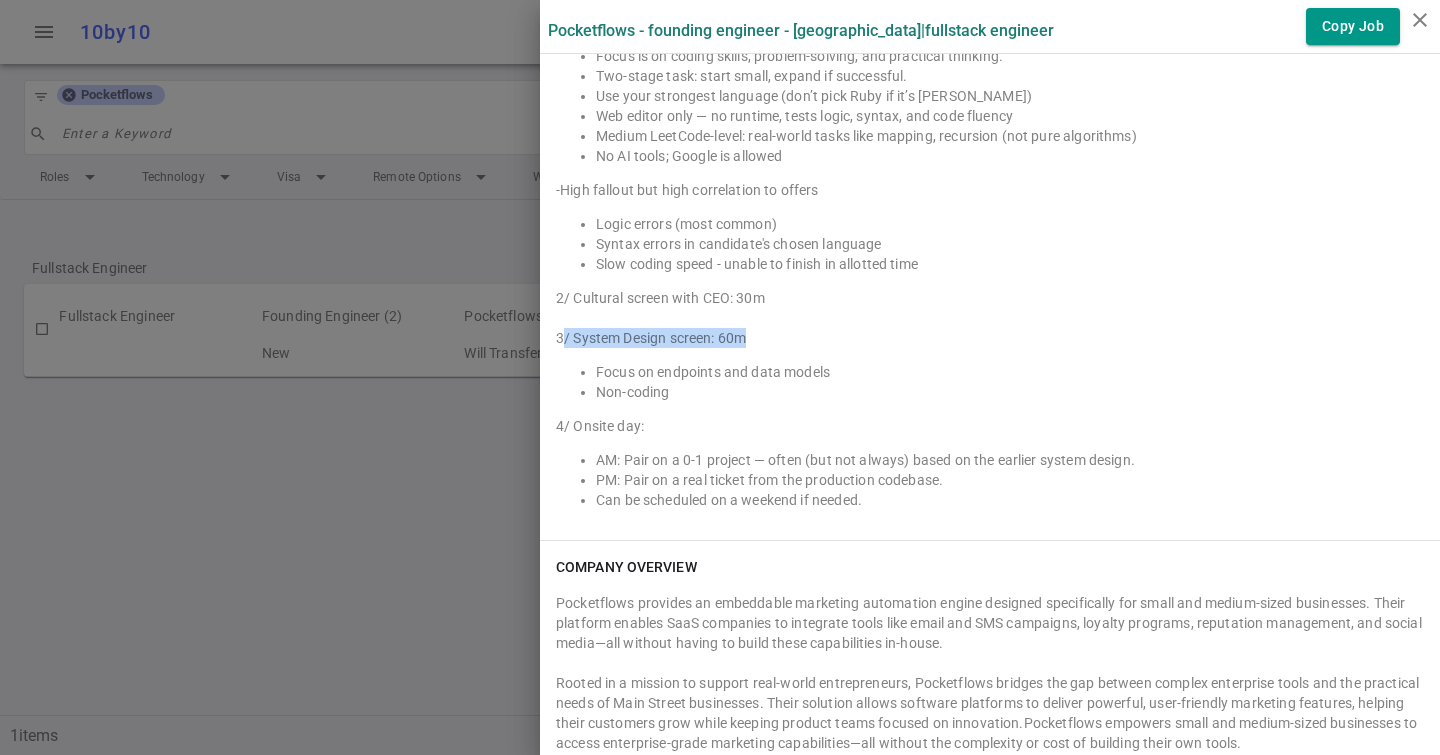 drag, startPoint x: 563, startPoint y: 335, endPoint x: 757, endPoint y: 333, distance: 194.01031 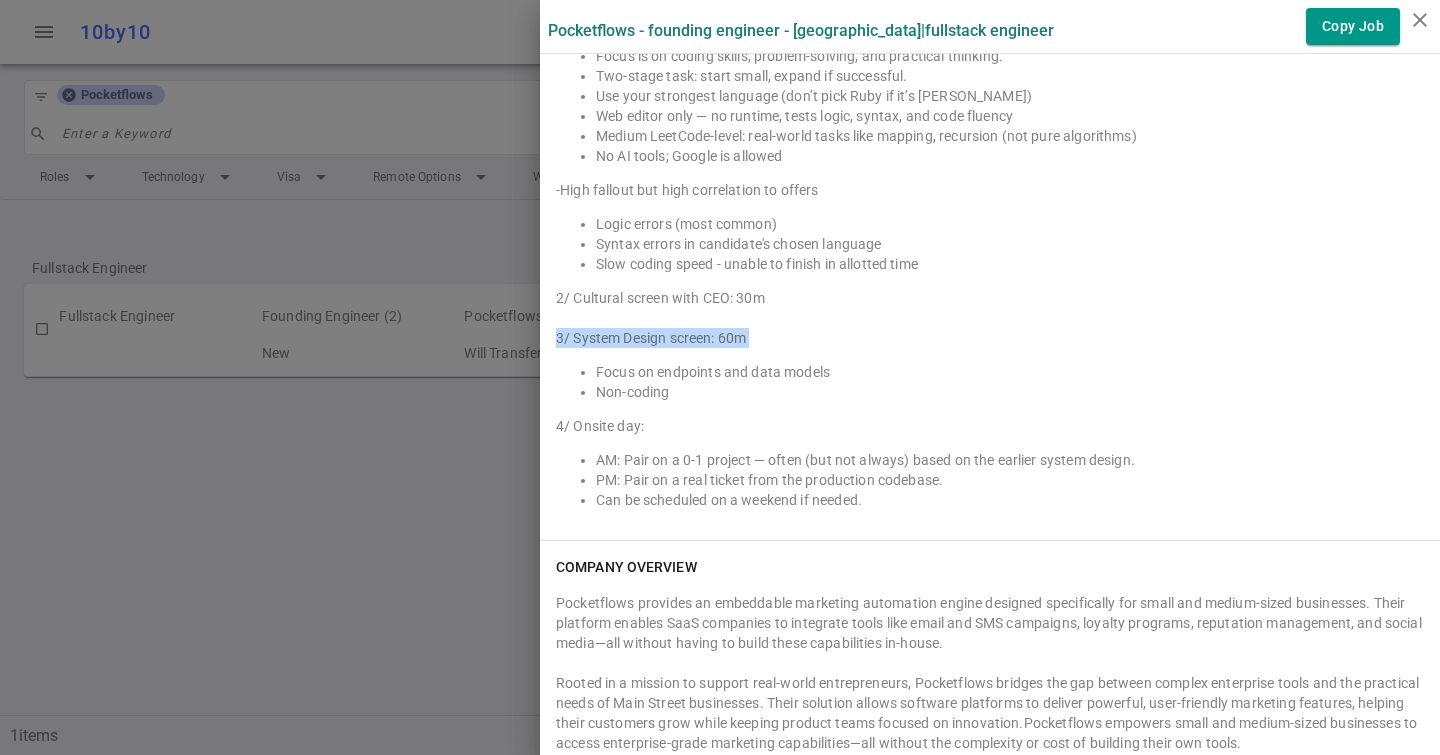 drag, startPoint x: 757, startPoint y: 333, endPoint x: 544, endPoint y: 334, distance: 213.00235 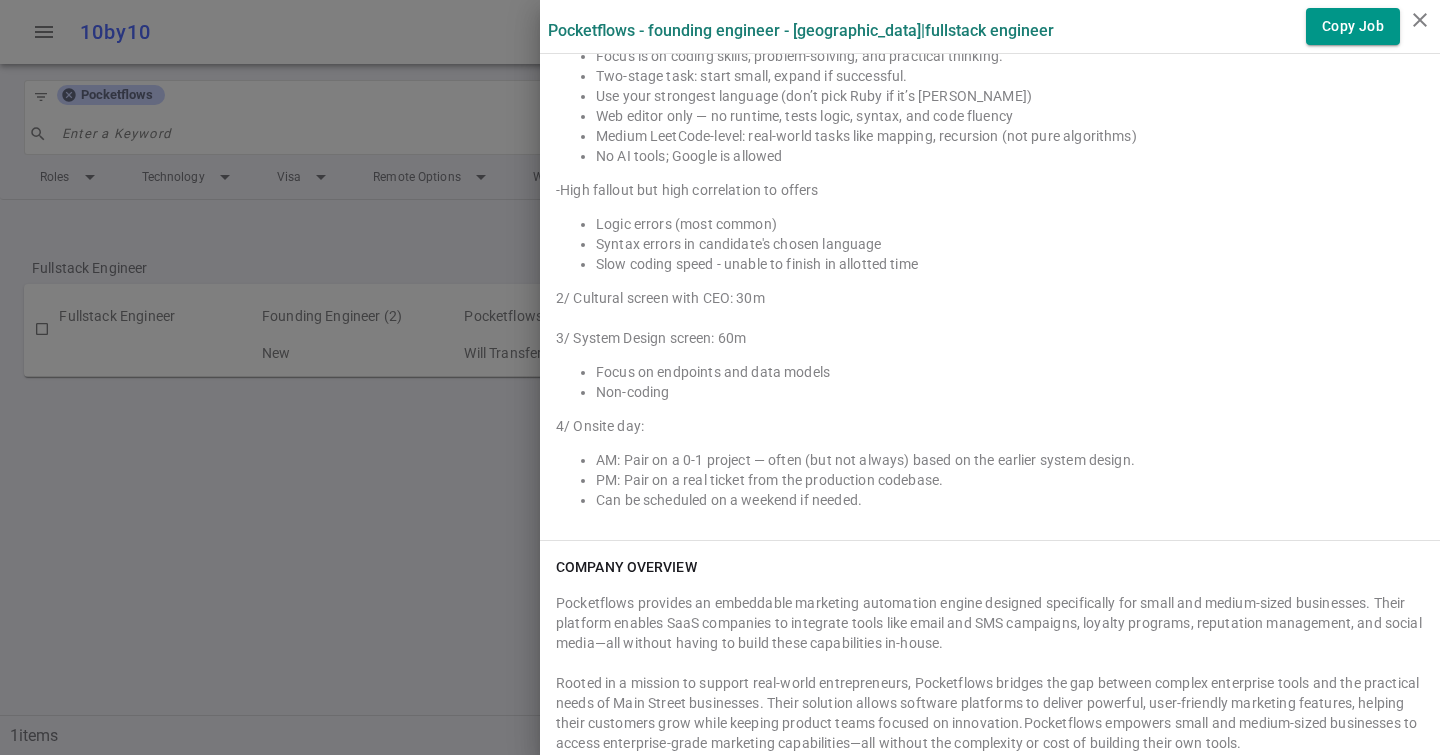 click on "Focus on endpoints and data models" at bounding box center (1010, 372) 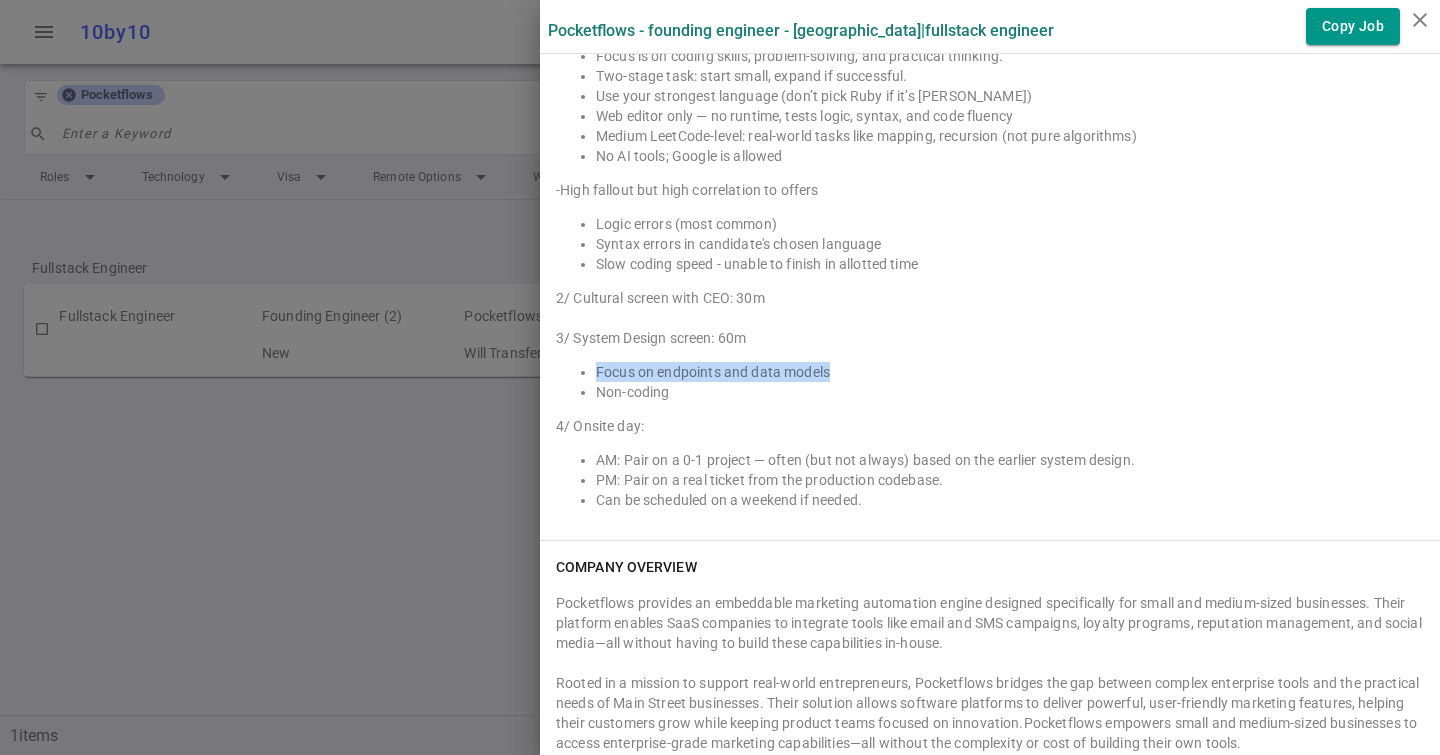 drag, startPoint x: 614, startPoint y: 371, endPoint x: 805, endPoint y: 370, distance: 191.00262 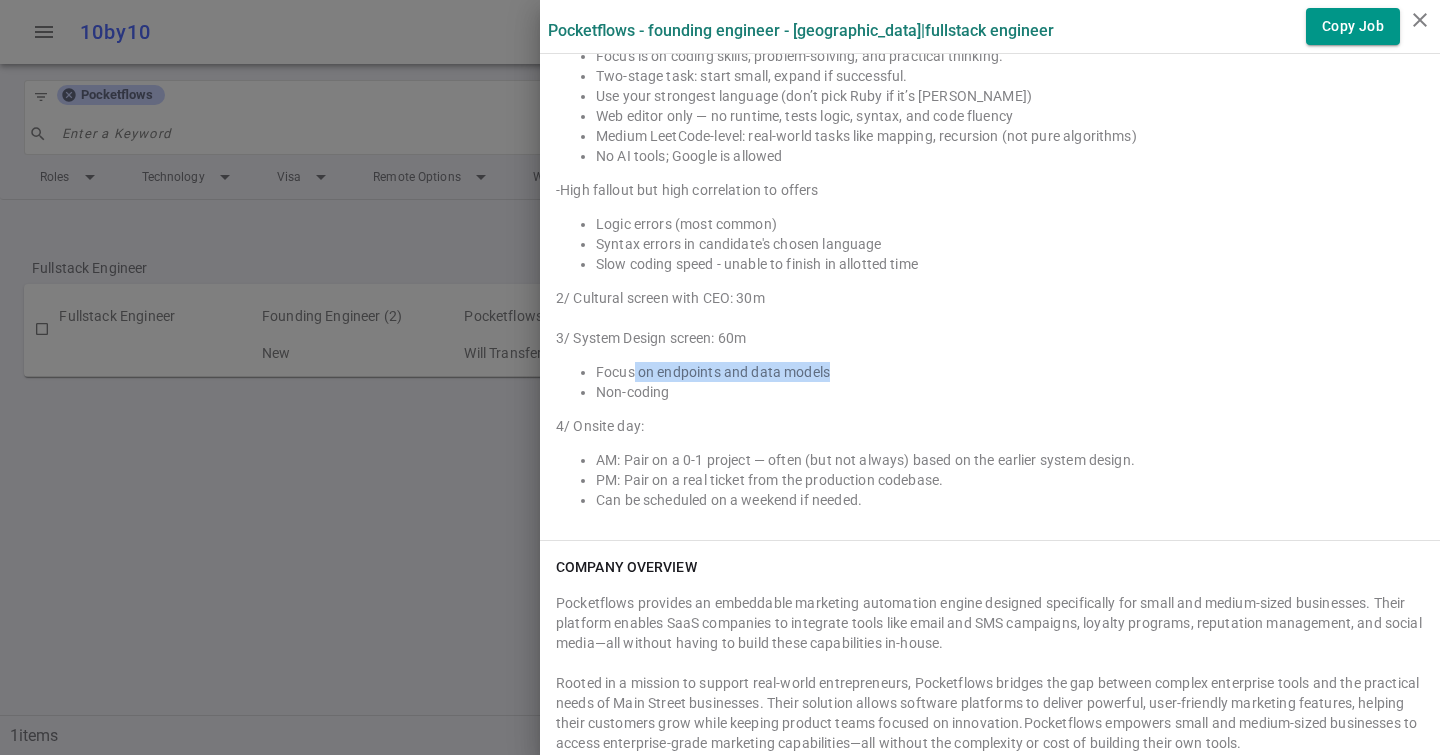 drag, startPoint x: 860, startPoint y: 374, endPoint x: 635, endPoint y: 374, distance: 225 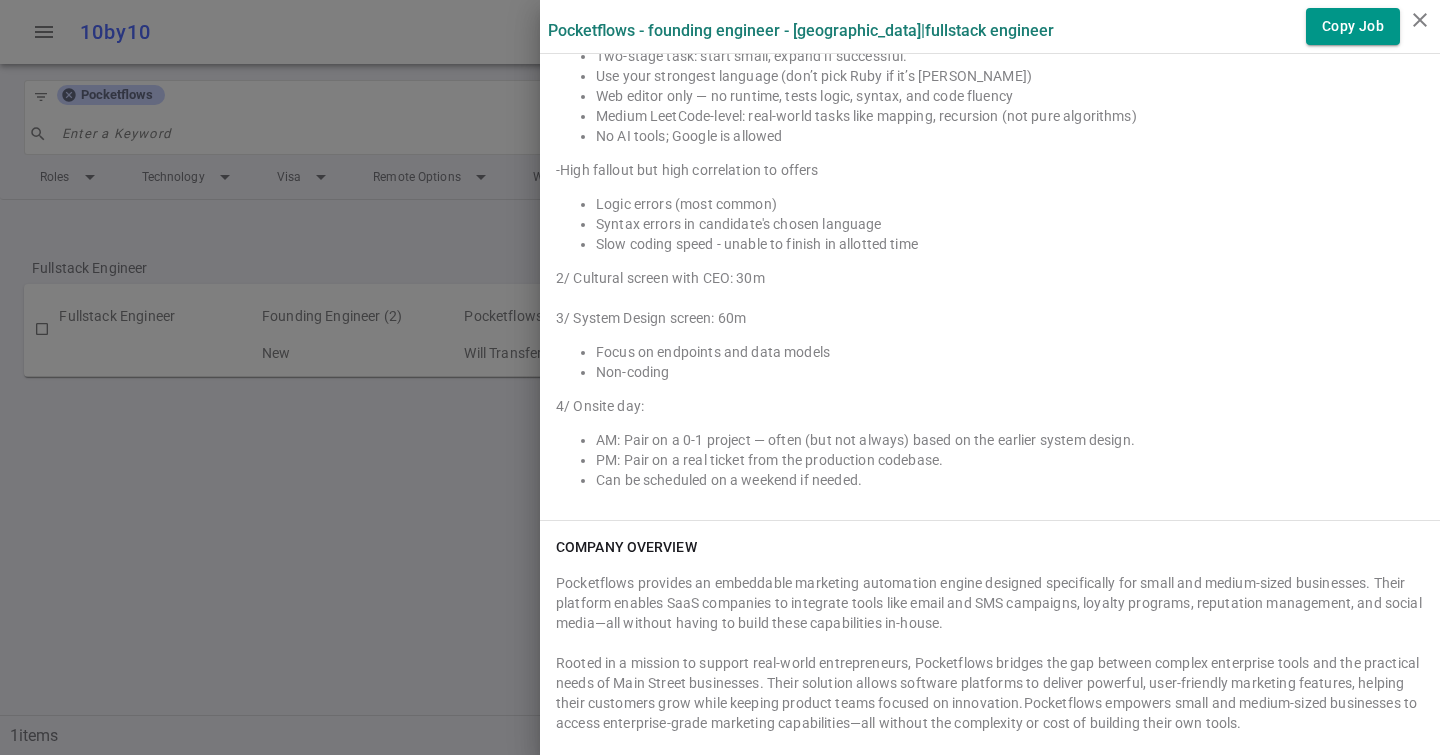 scroll, scrollTop: 3138, scrollLeft: 0, axis: vertical 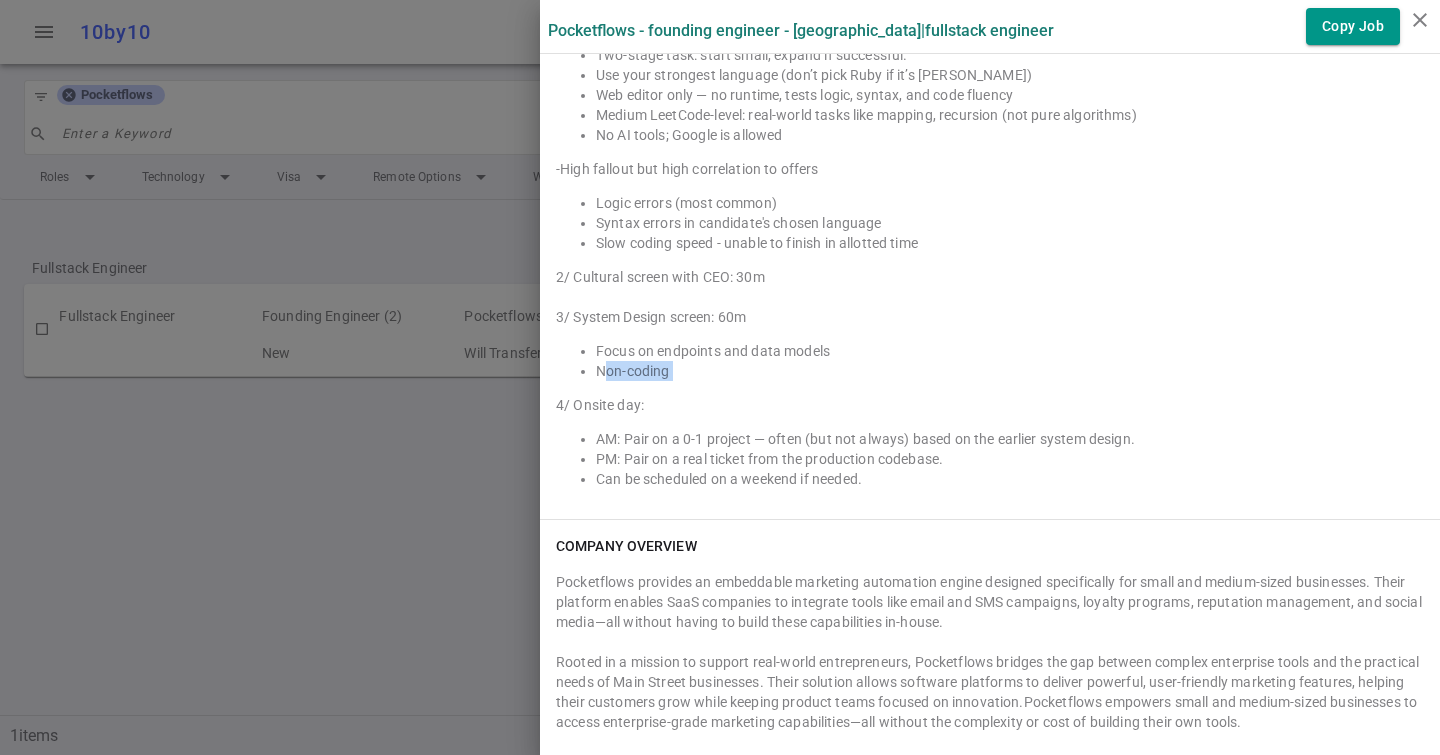 drag, startPoint x: 680, startPoint y: 385, endPoint x: 604, endPoint y: 361, distance: 79.69943 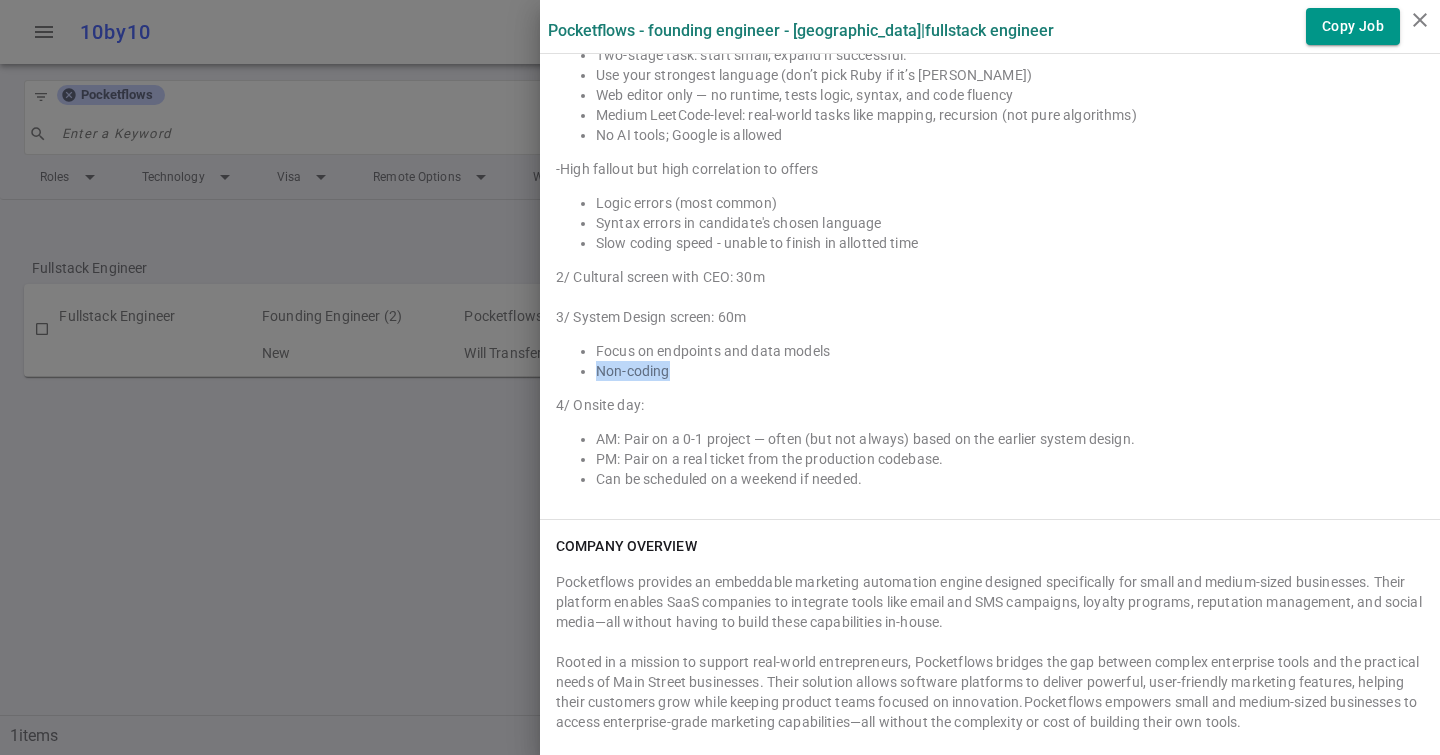 drag, startPoint x: 598, startPoint y: 368, endPoint x: 701, endPoint y: 365, distance: 103.04368 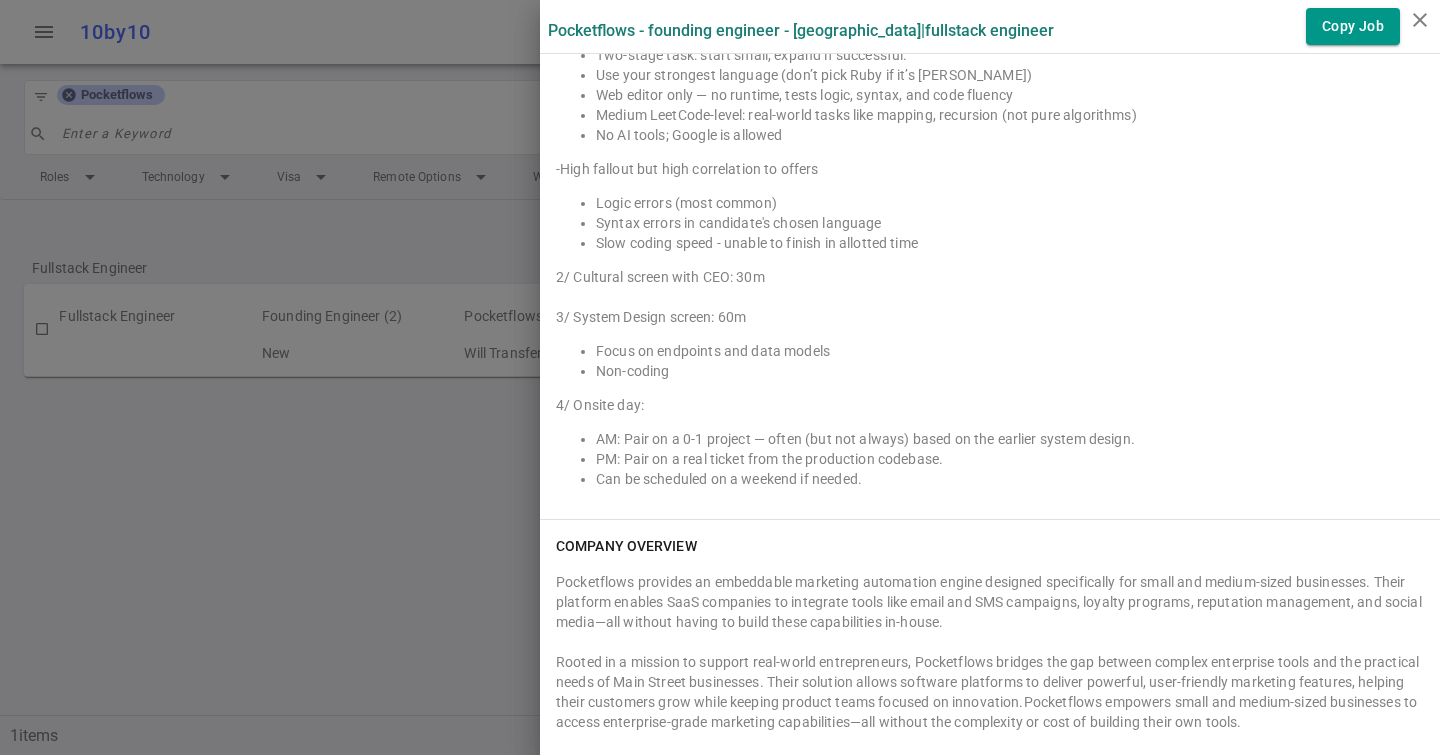 scroll, scrollTop: 3177, scrollLeft: 0, axis: vertical 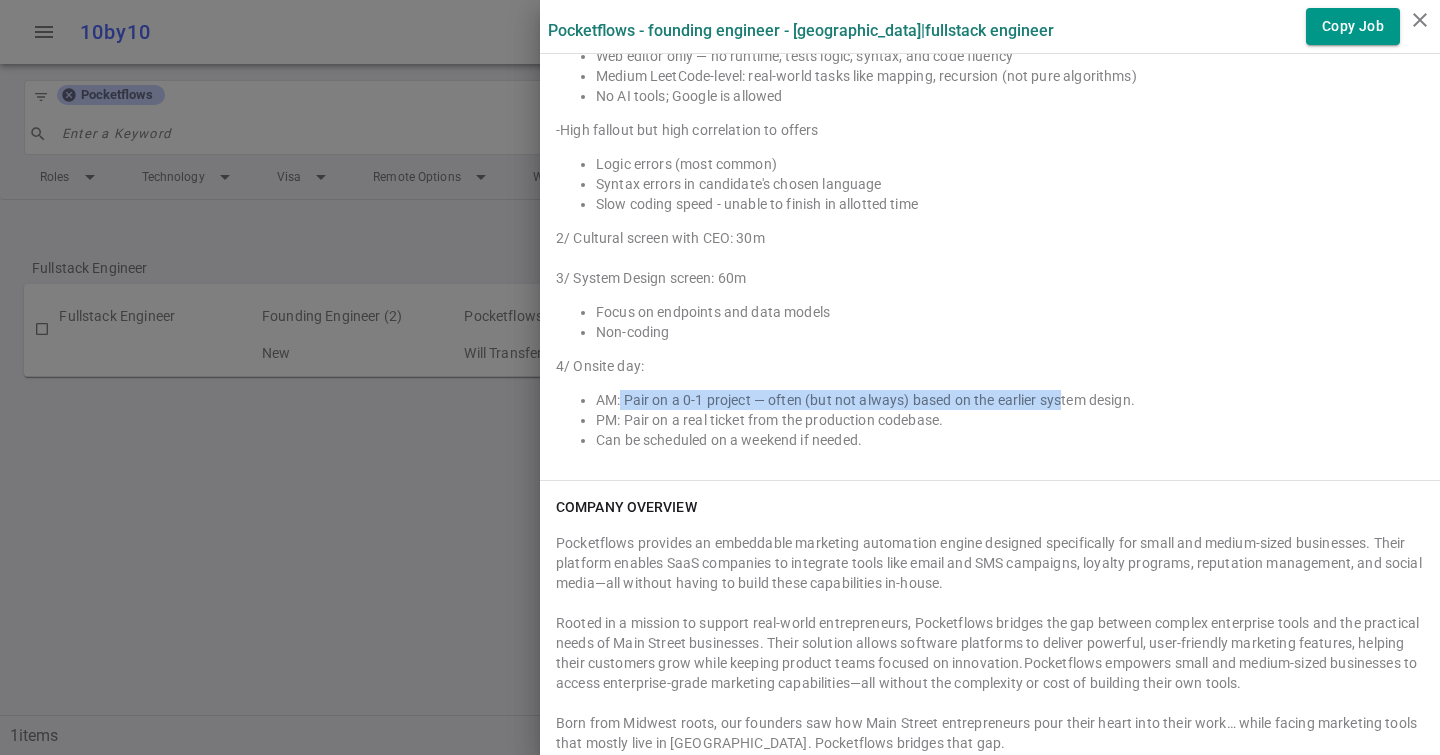 drag, startPoint x: 620, startPoint y: 402, endPoint x: 1066, endPoint y: 390, distance: 446.1614 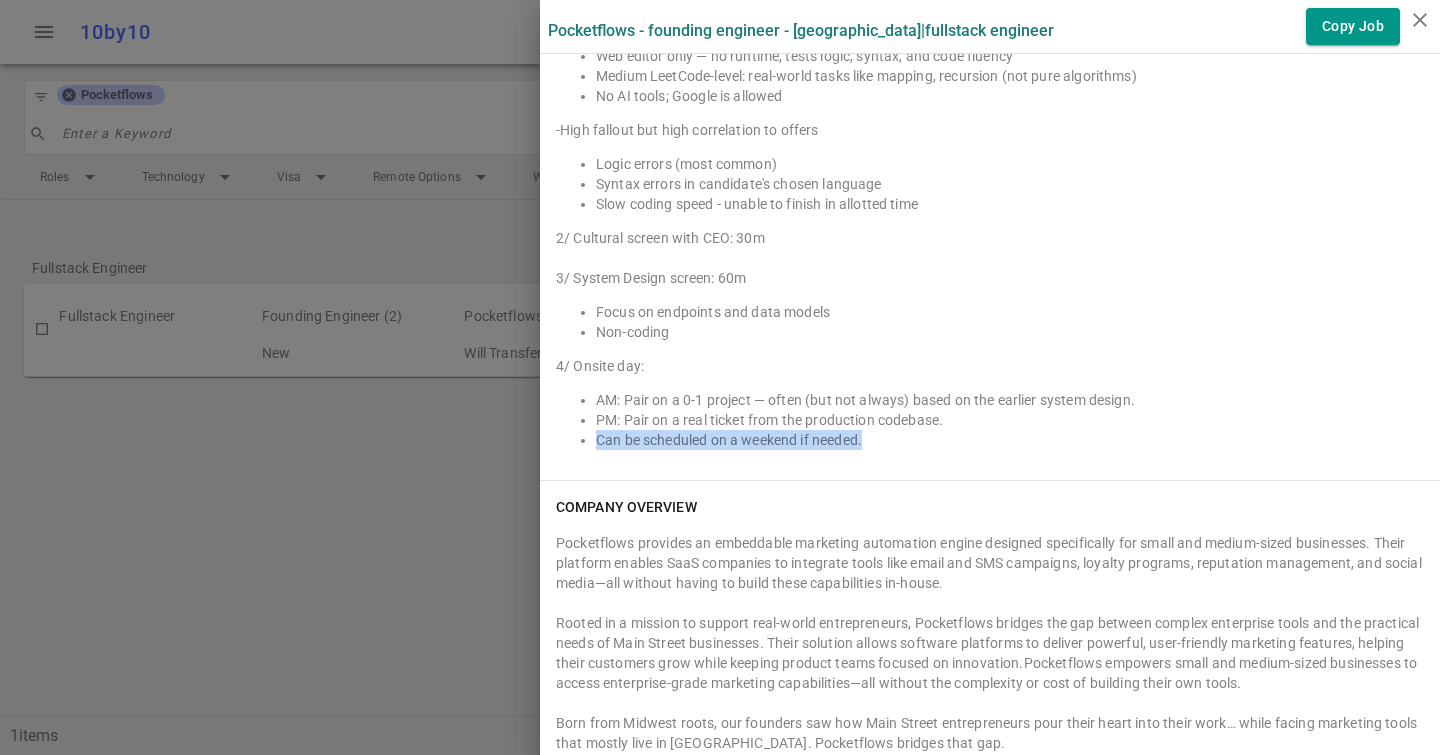 drag, startPoint x: 910, startPoint y: 444, endPoint x: 673, endPoint y: 429, distance: 237.47421 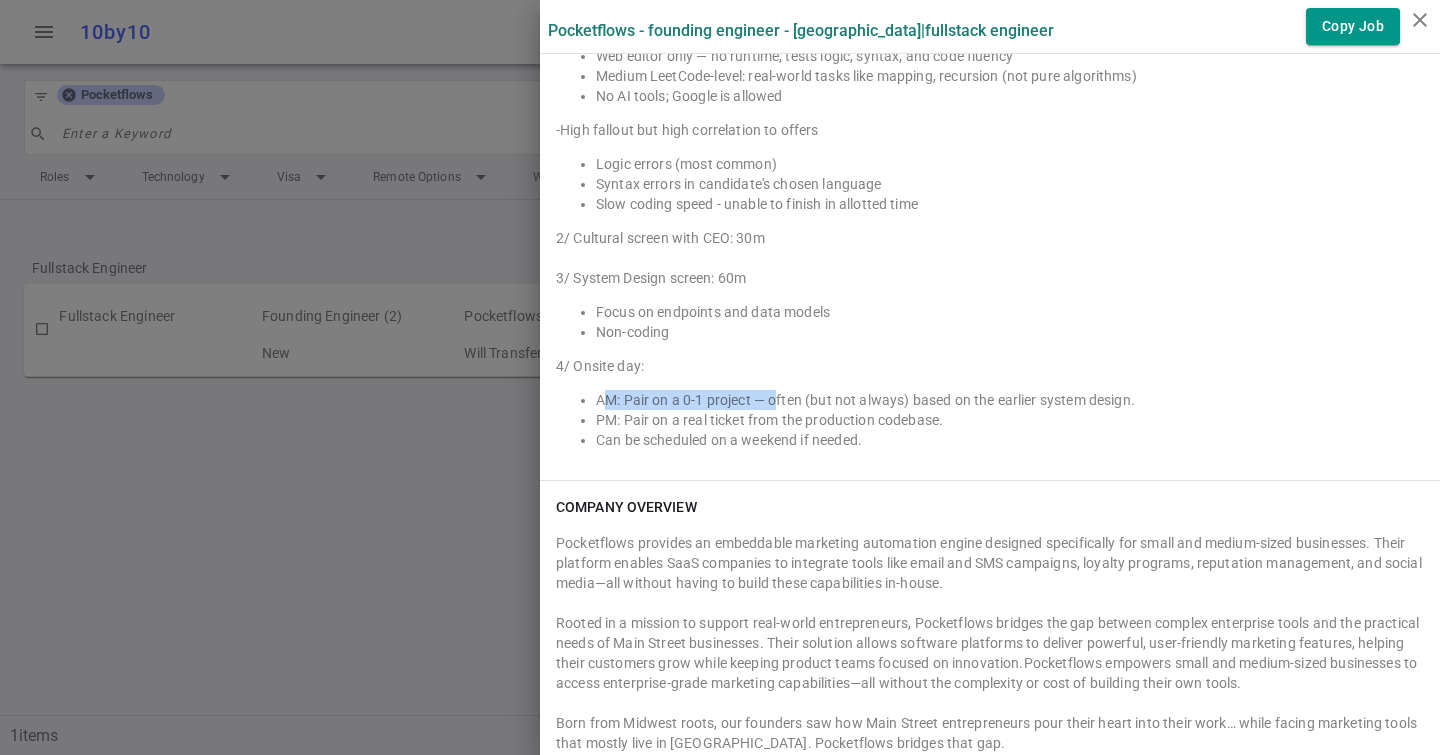 drag, startPoint x: 610, startPoint y: 404, endPoint x: 777, endPoint y: 393, distance: 167.36188 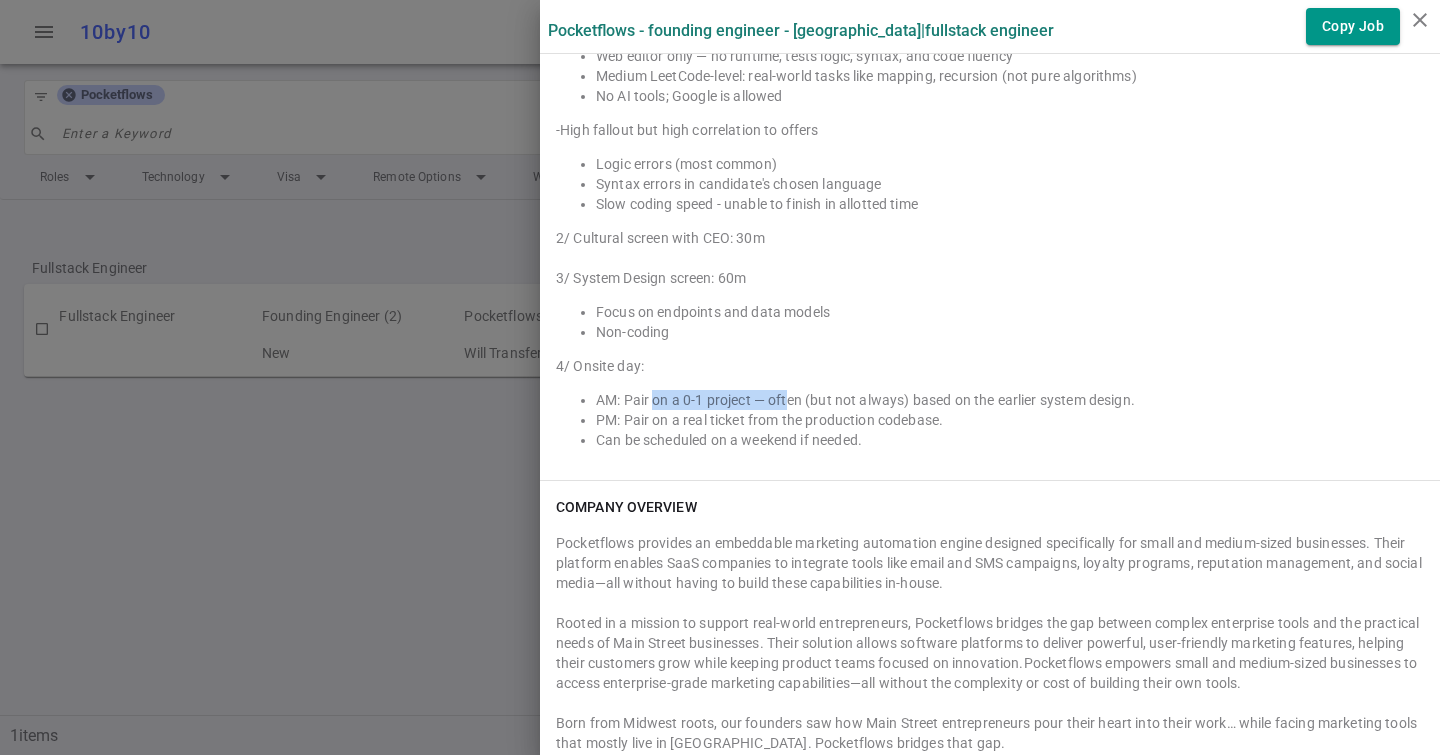 drag, startPoint x: 787, startPoint y: 393, endPoint x: 657, endPoint y: 394, distance: 130.00385 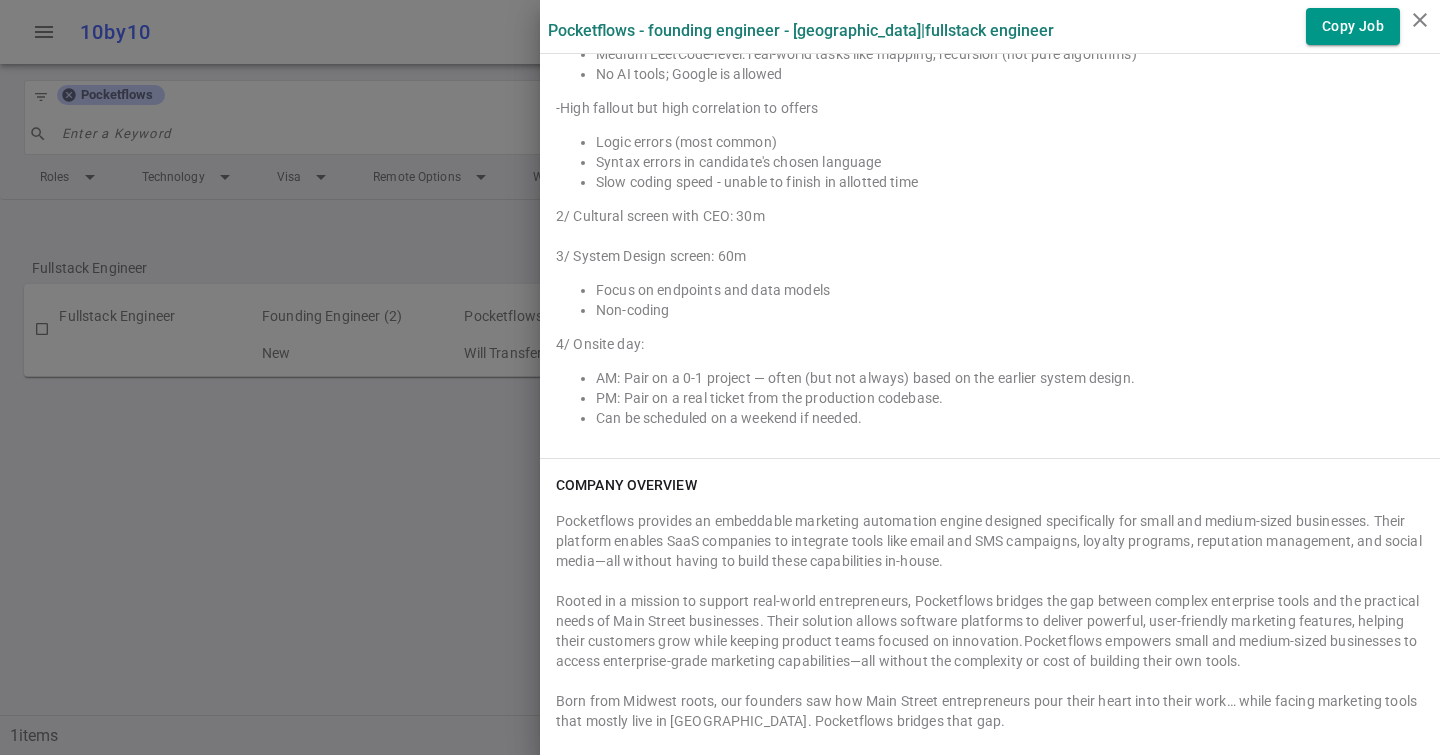 scroll, scrollTop: 3201, scrollLeft: 0, axis: vertical 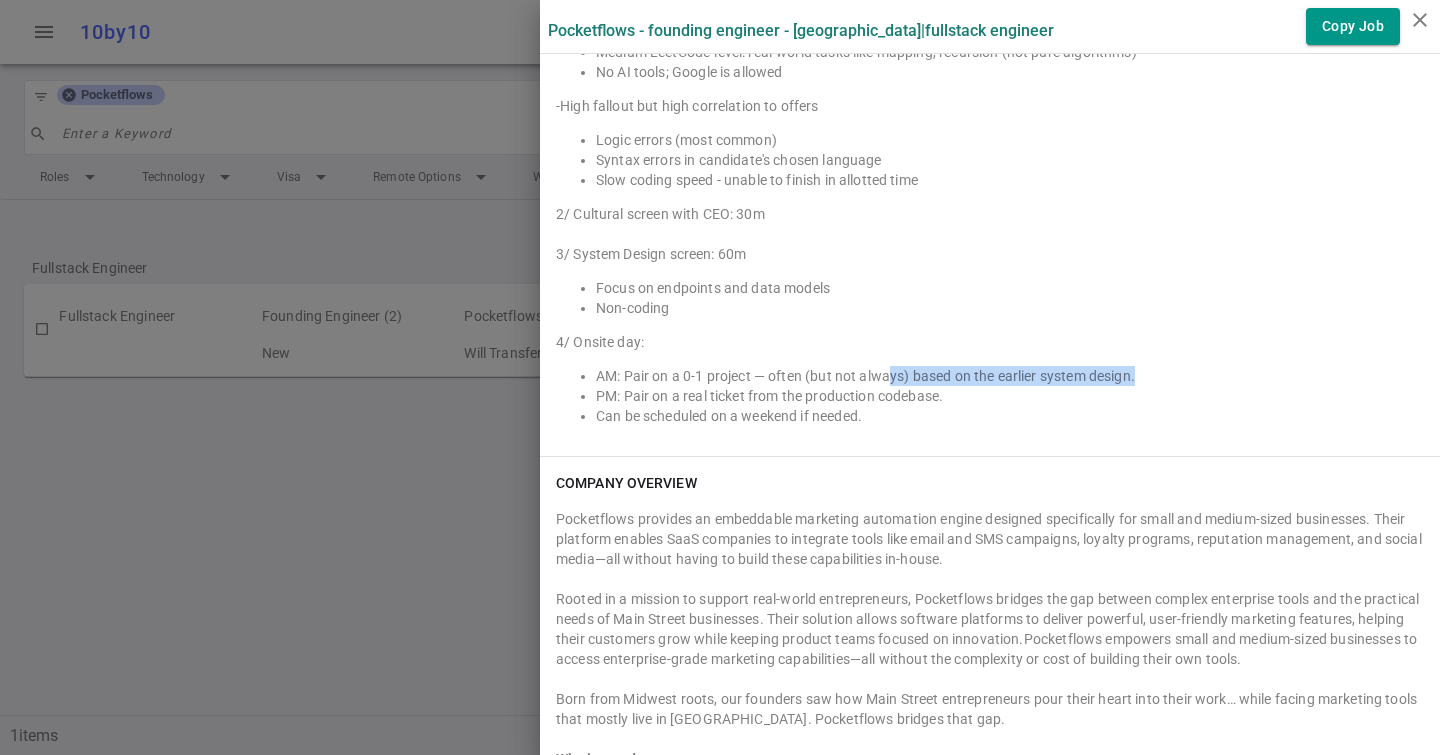 drag, startPoint x: 1151, startPoint y: 376, endPoint x: 894, endPoint y: 376, distance: 257 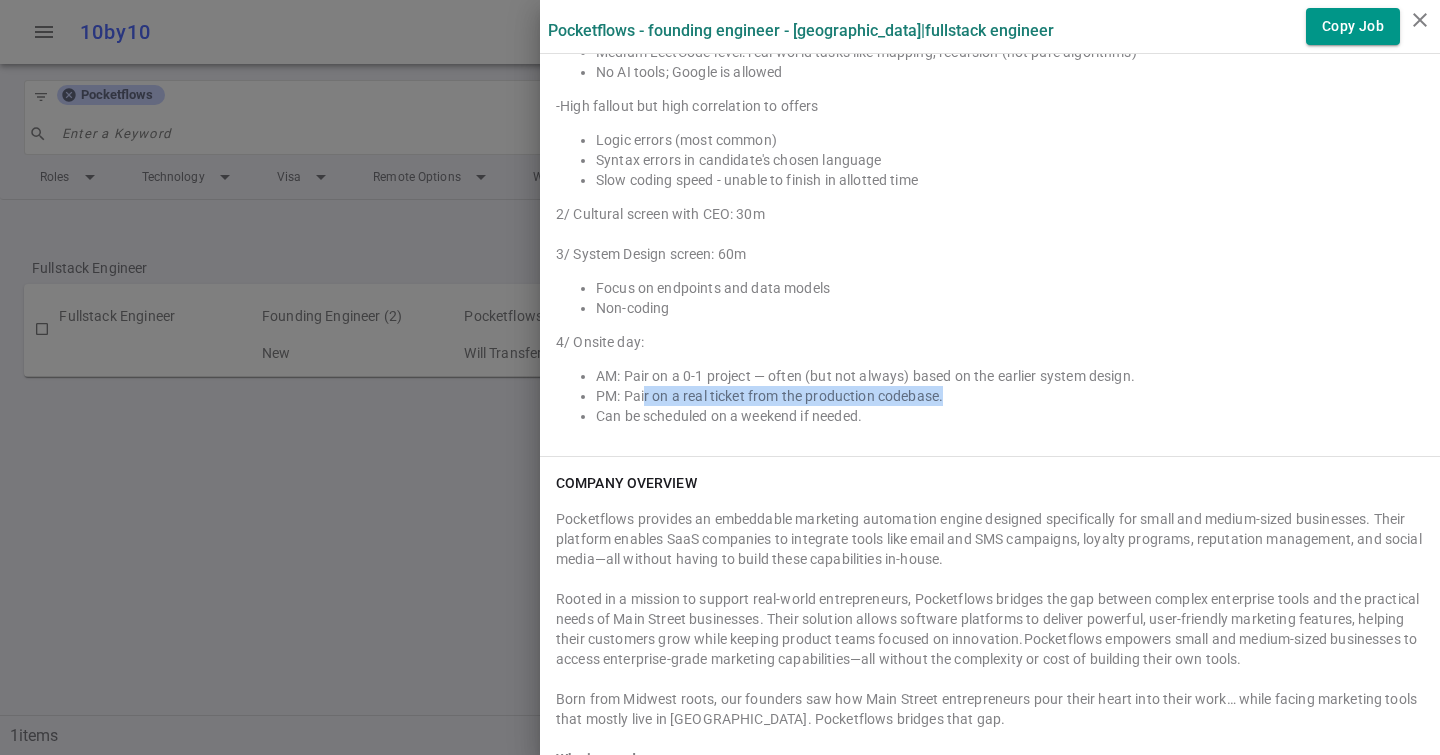 drag, startPoint x: 644, startPoint y: 398, endPoint x: 975, endPoint y: 399, distance: 331.0015 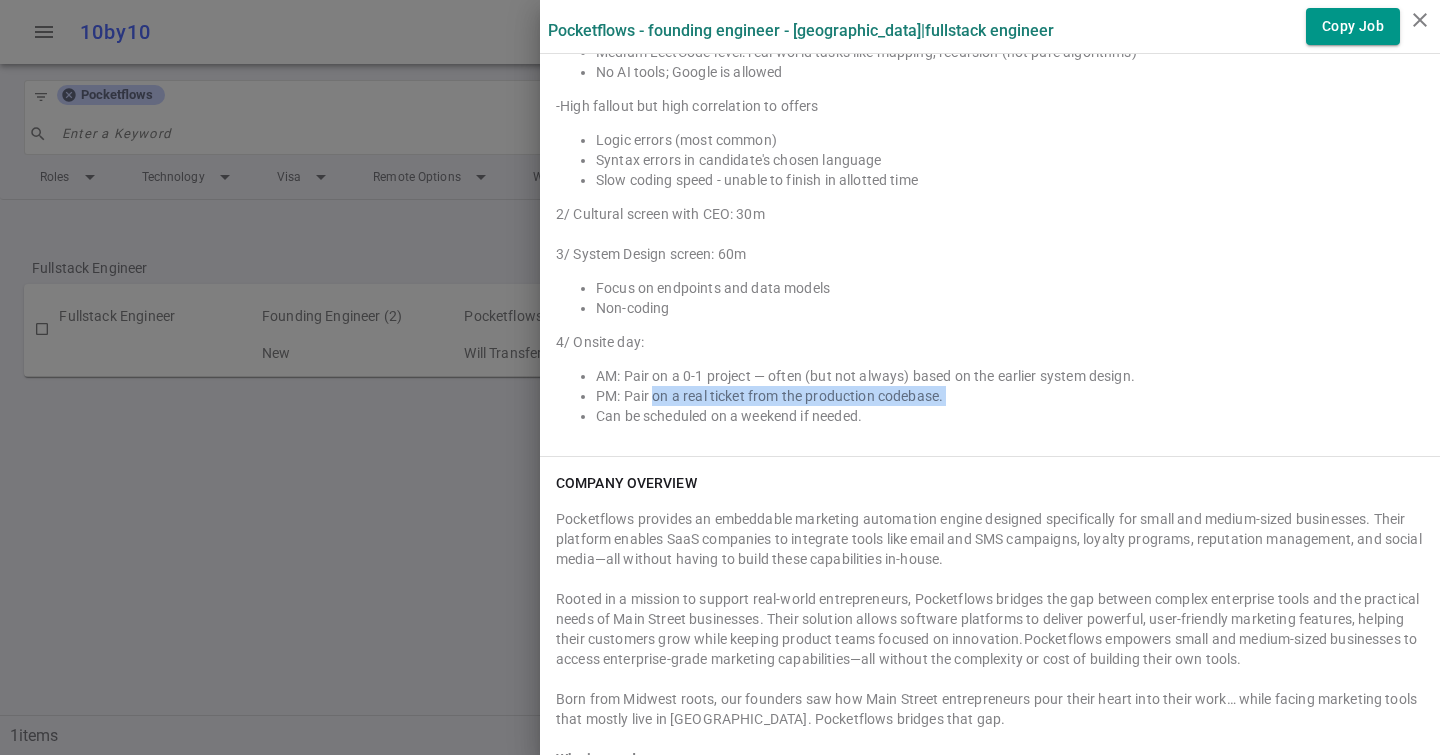 drag, startPoint x: 975, startPoint y: 399, endPoint x: 662, endPoint y: 405, distance: 313.0575 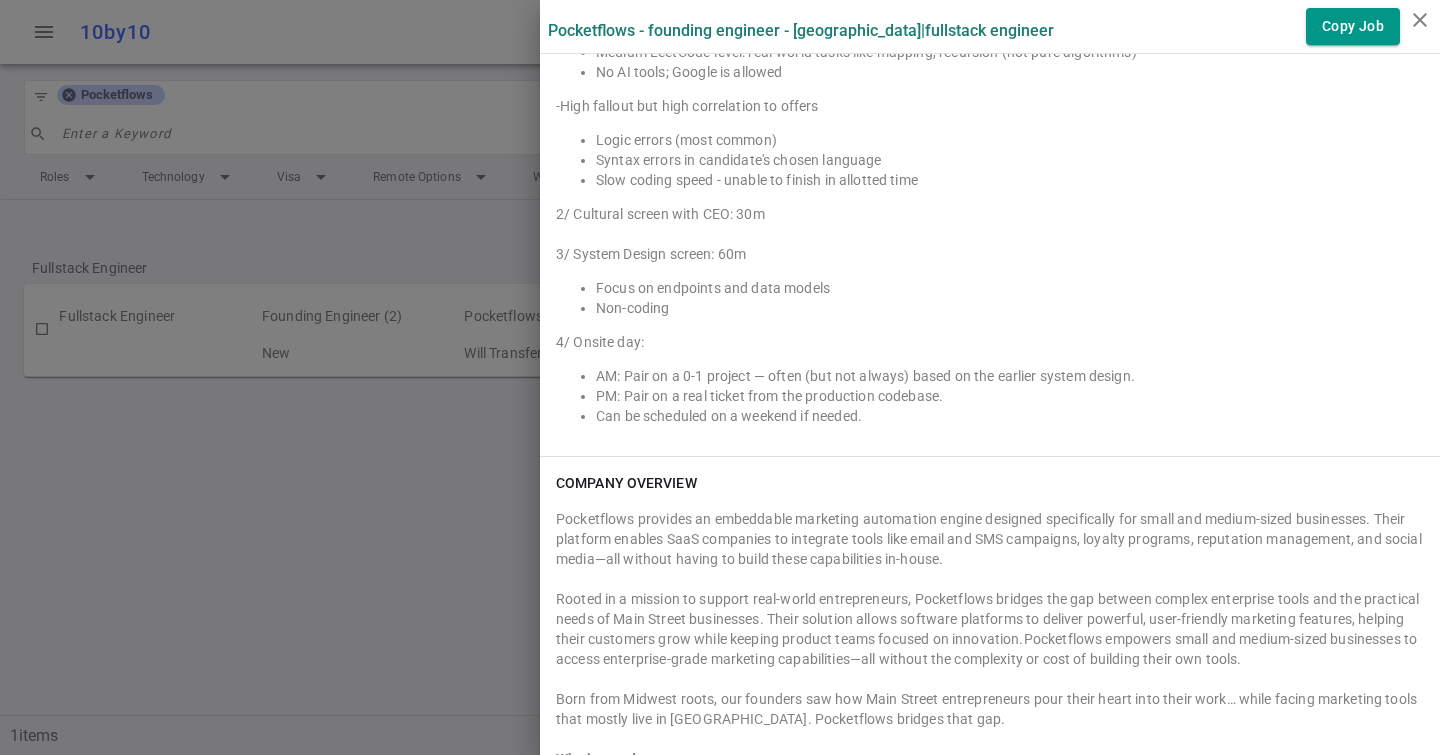 click on "PM: Pair on a real ticket from the production codebase." at bounding box center [1010, 396] 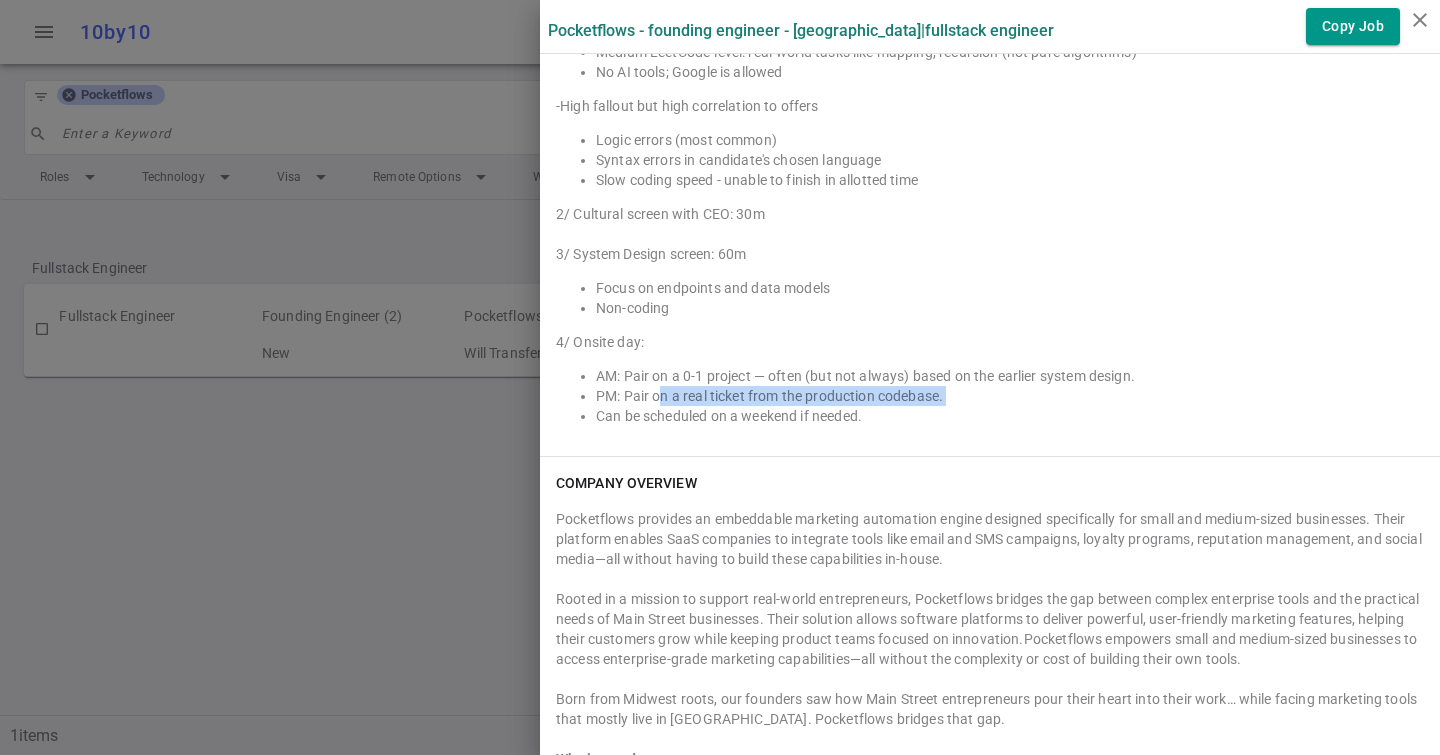 drag, startPoint x: 662, startPoint y: 401, endPoint x: 952, endPoint y: 398, distance: 290.0155 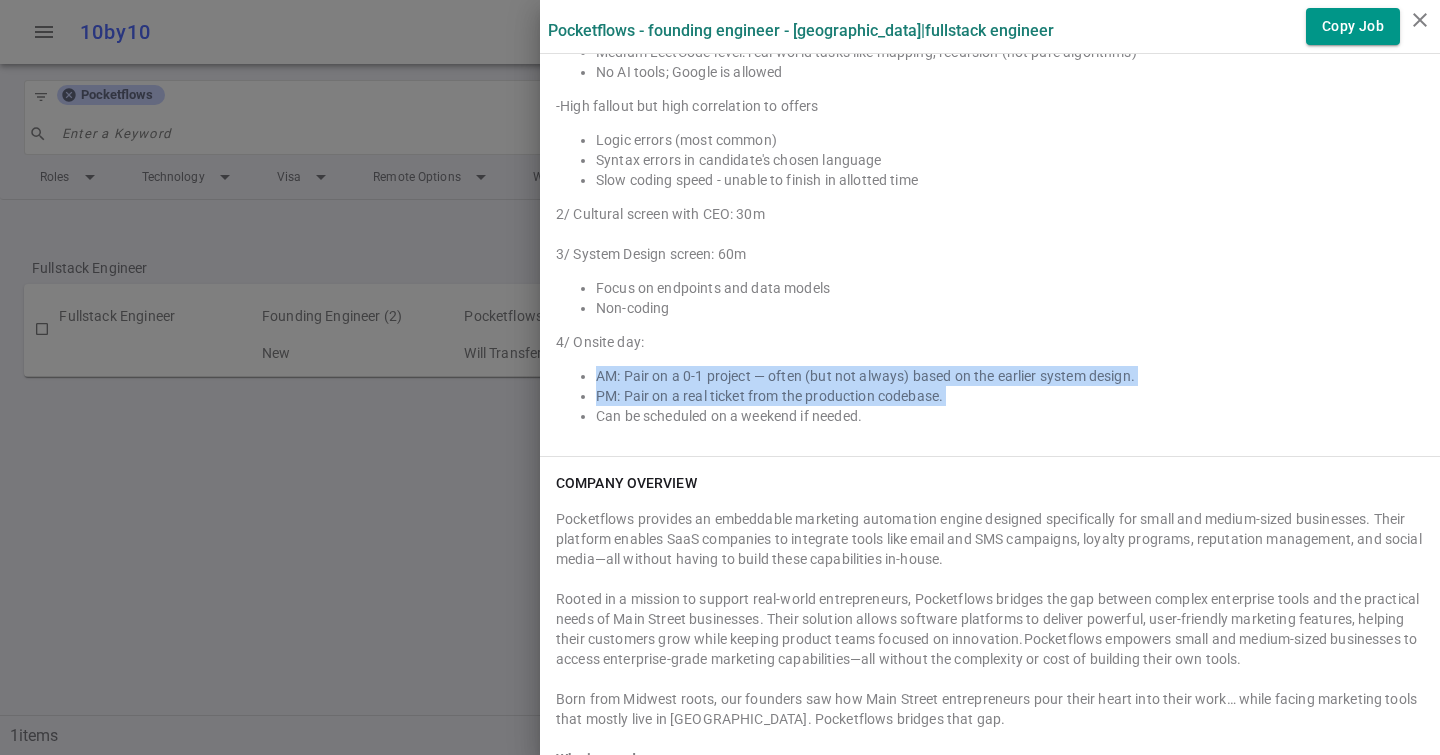 drag, startPoint x: 952, startPoint y: 398, endPoint x: 653, endPoint y: 334, distance: 305.7728 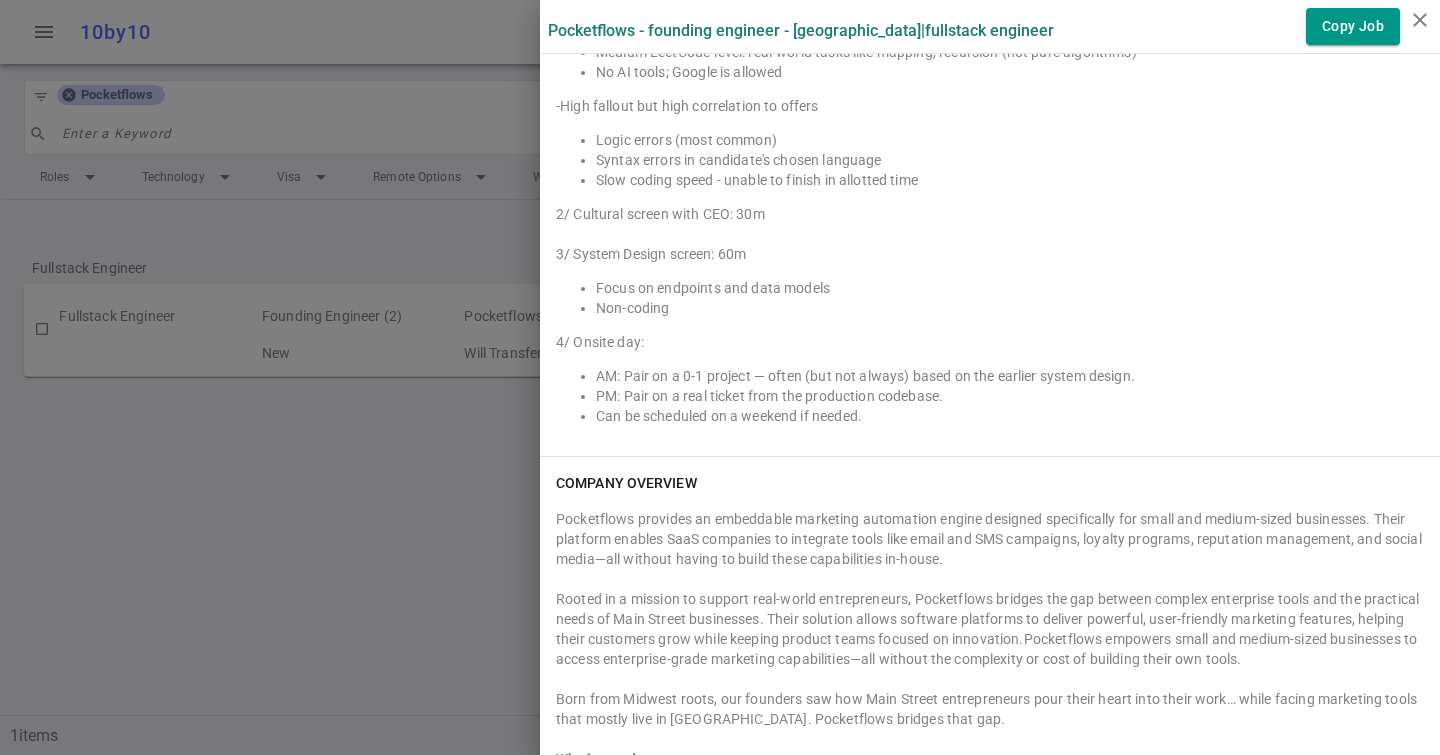 click on "INTERVIEW PROCESS Job Specific: 1/ Technical screen with CTO: 45-60m -Discussion: 15-20m Introduction to Pocketflows Discussion around candidates background, motivation, culture -Coding problem: 20-40m Focus is on coding skills, problem-solving, and practical thinking. Two-stage task: start small, expand if successful. Use your strongest language (don’t pick Ruby if it’s [PERSON_NAME]) Web editor only — no runtime, tests logic, syntax, and code fluency Medium LeetCode-level: real-world tasks like mapping, recursion (not pure algorithms) No AI tools; Google is allowed -High fallout but high correlation to offers Logic errors (most common) Syntax errors in candidate's chosen language Slow coding speed - unable to finish in allotted time 2/ Cultural screen with CEO: 30m 3/ System Design screen: 60m Focus on endpoints and data models Non-coding 4/ Onsite day: AM: Pair on a 0-1 project — often (but not always) based on the earlier system design. PM: Pair on a real ticket from the production codebase." at bounding box center [990, 102] 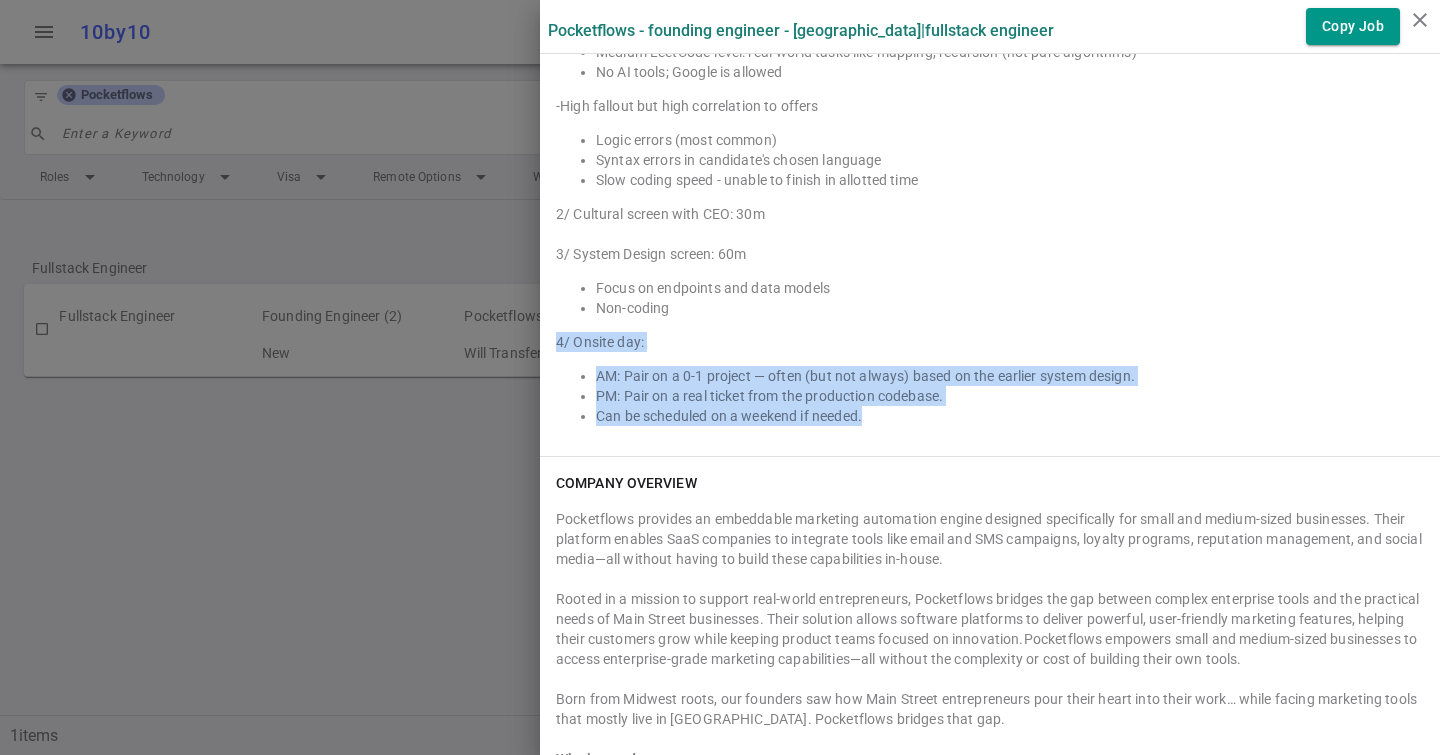 drag, startPoint x: 557, startPoint y: 344, endPoint x: 964, endPoint y: 446, distance: 419.5867 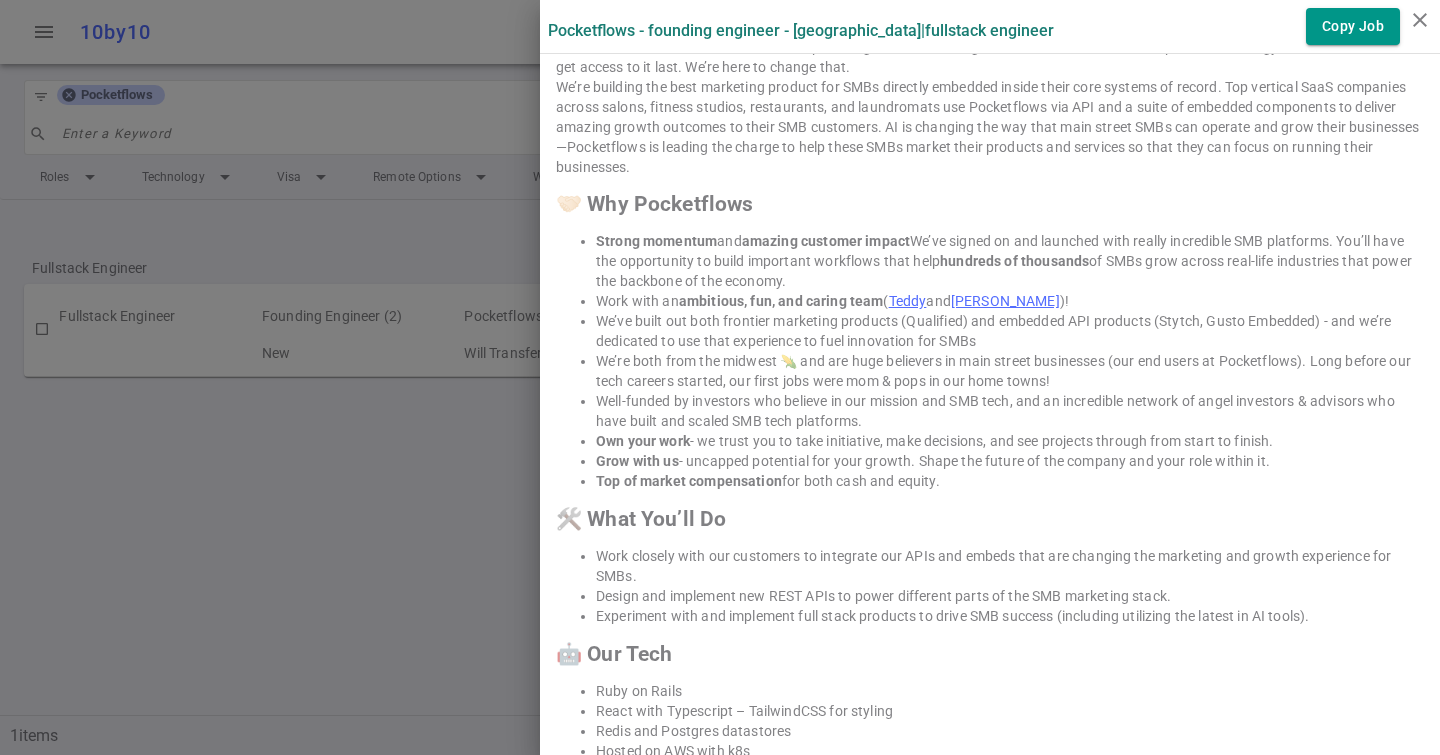 scroll, scrollTop: 1872, scrollLeft: 0, axis: vertical 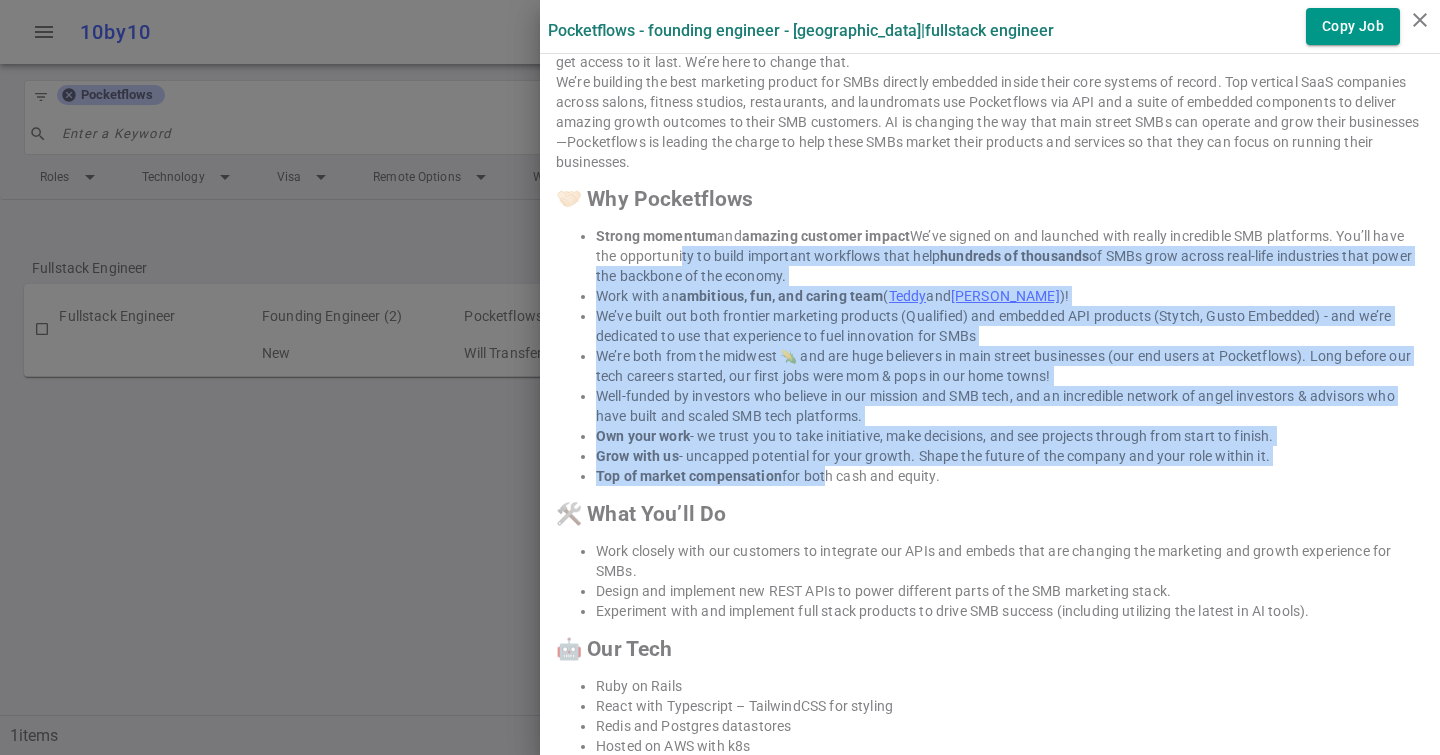 drag, startPoint x: 820, startPoint y: 468, endPoint x: 680, endPoint y: 263, distance: 248.24384 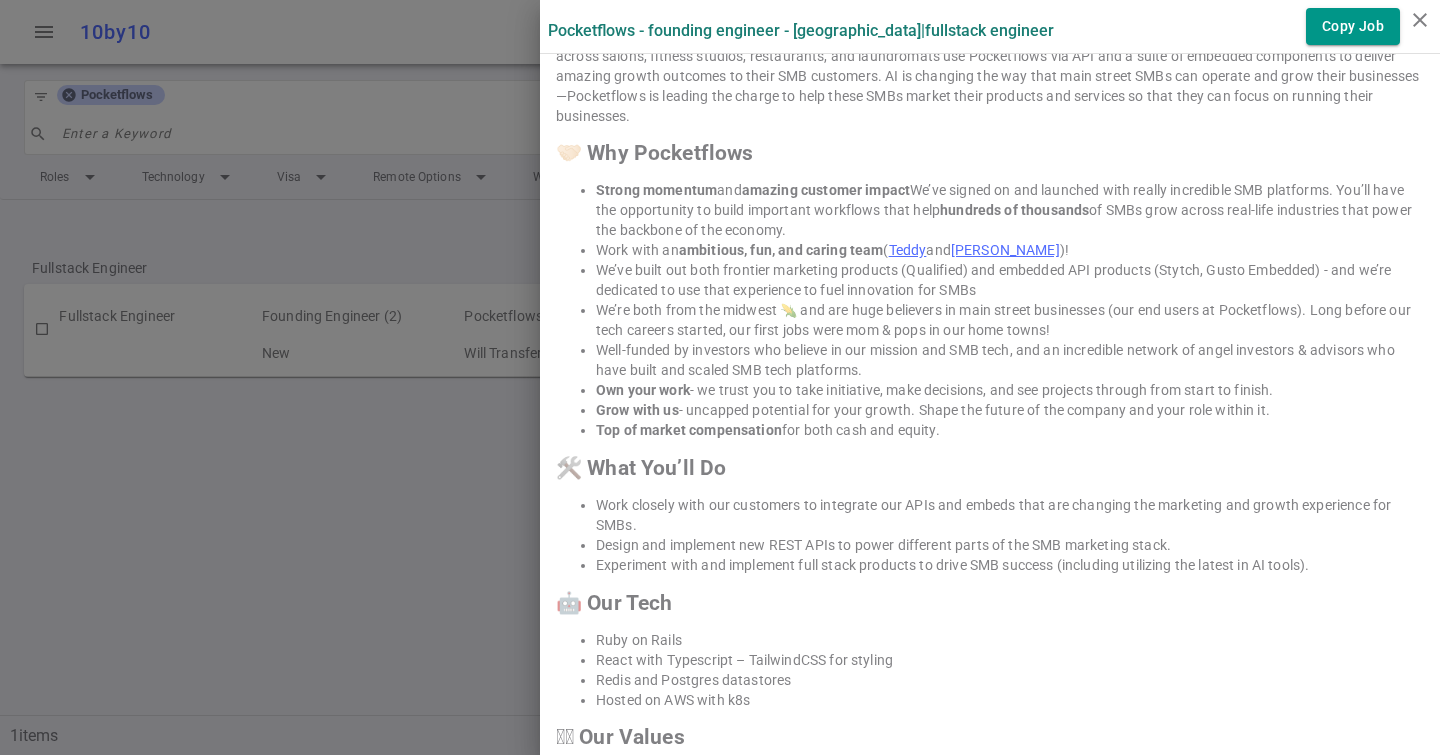 scroll, scrollTop: 1916, scrollLeft: 0, axis: vertical 